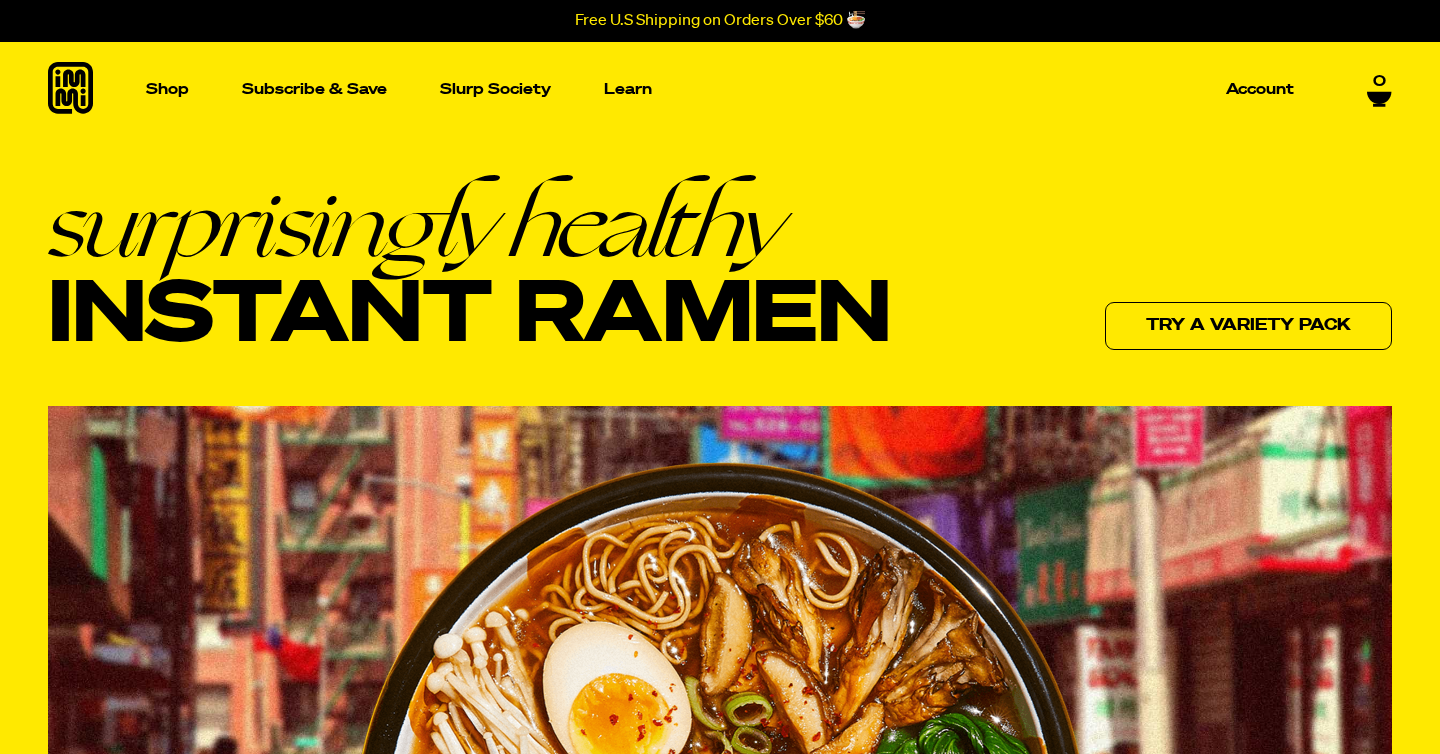 scroll, scrollTop: 0, scrollLeft: 0, axis: both 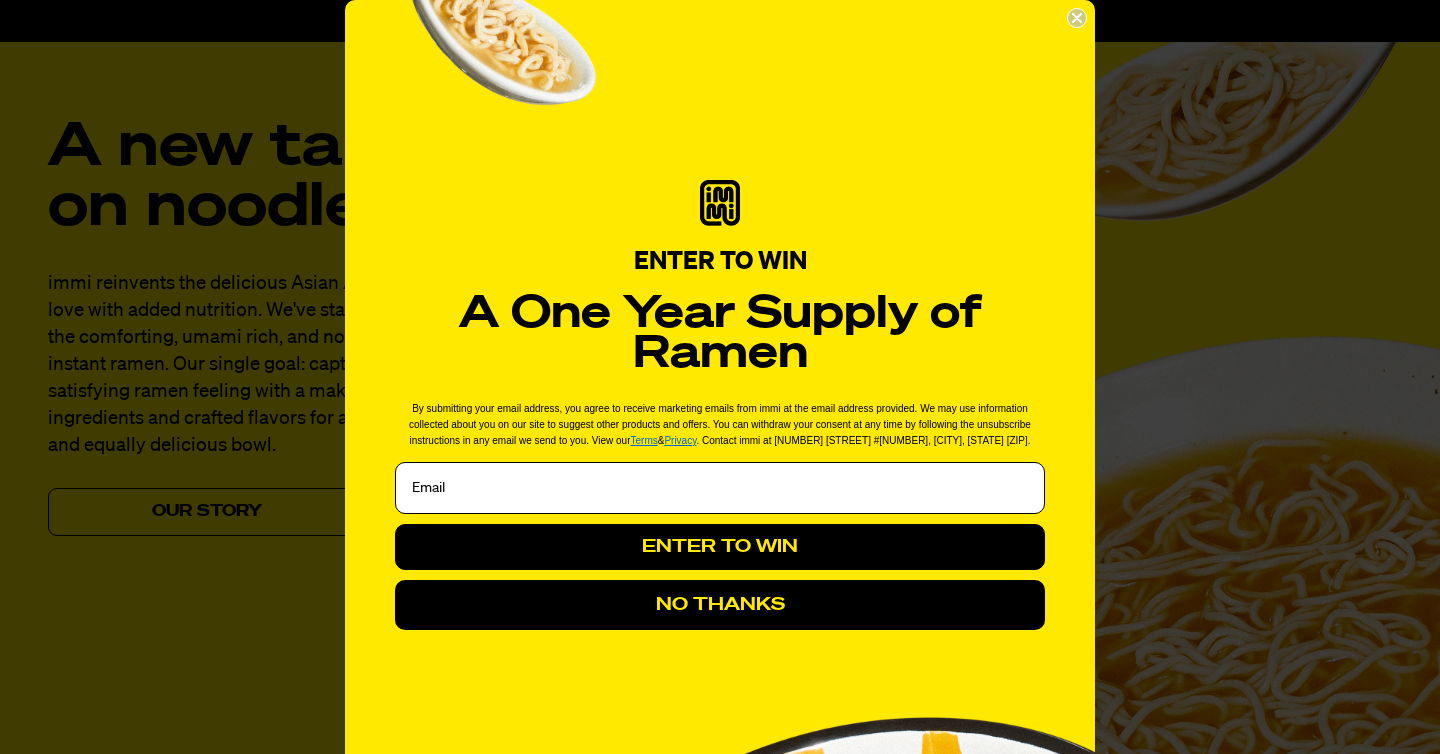 click 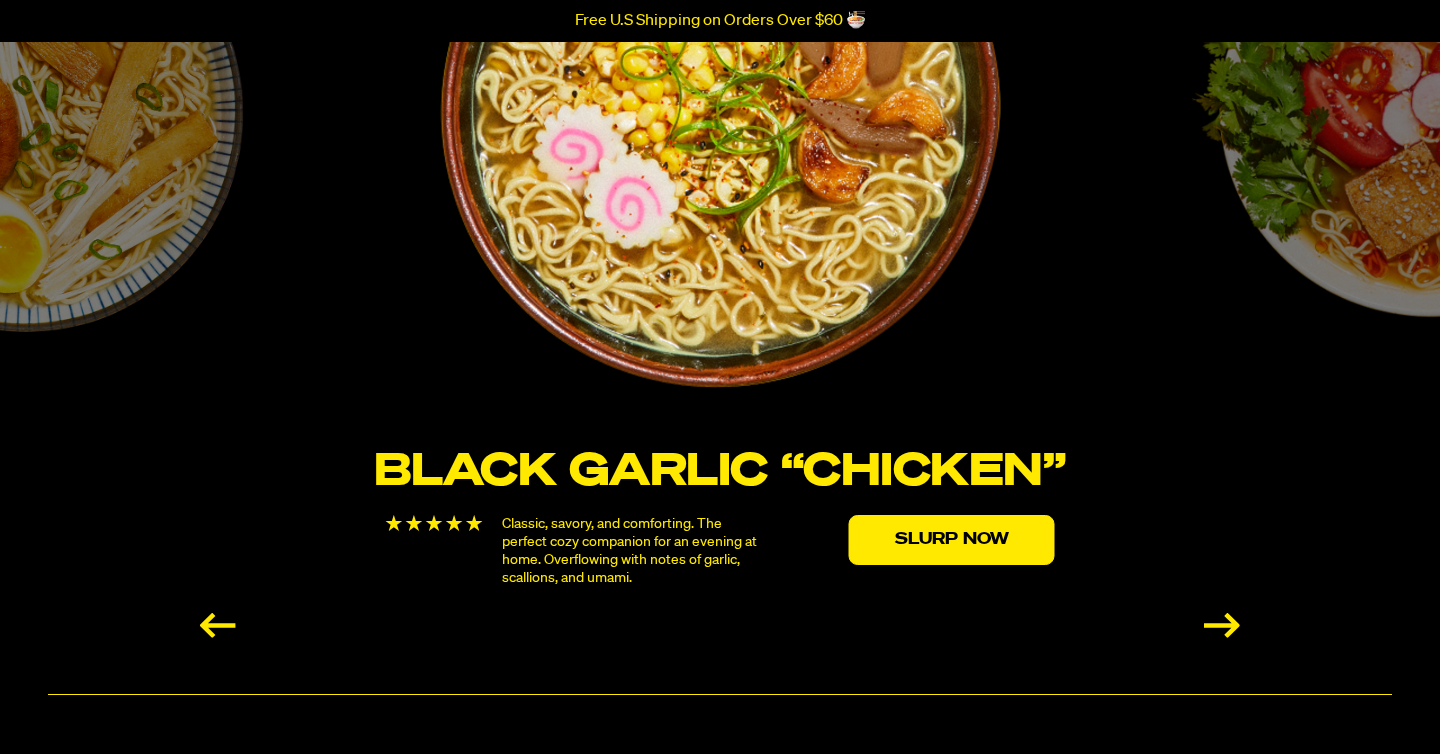scroll, scrollTop: 3576, scrollLeft: 0, axis: vertical 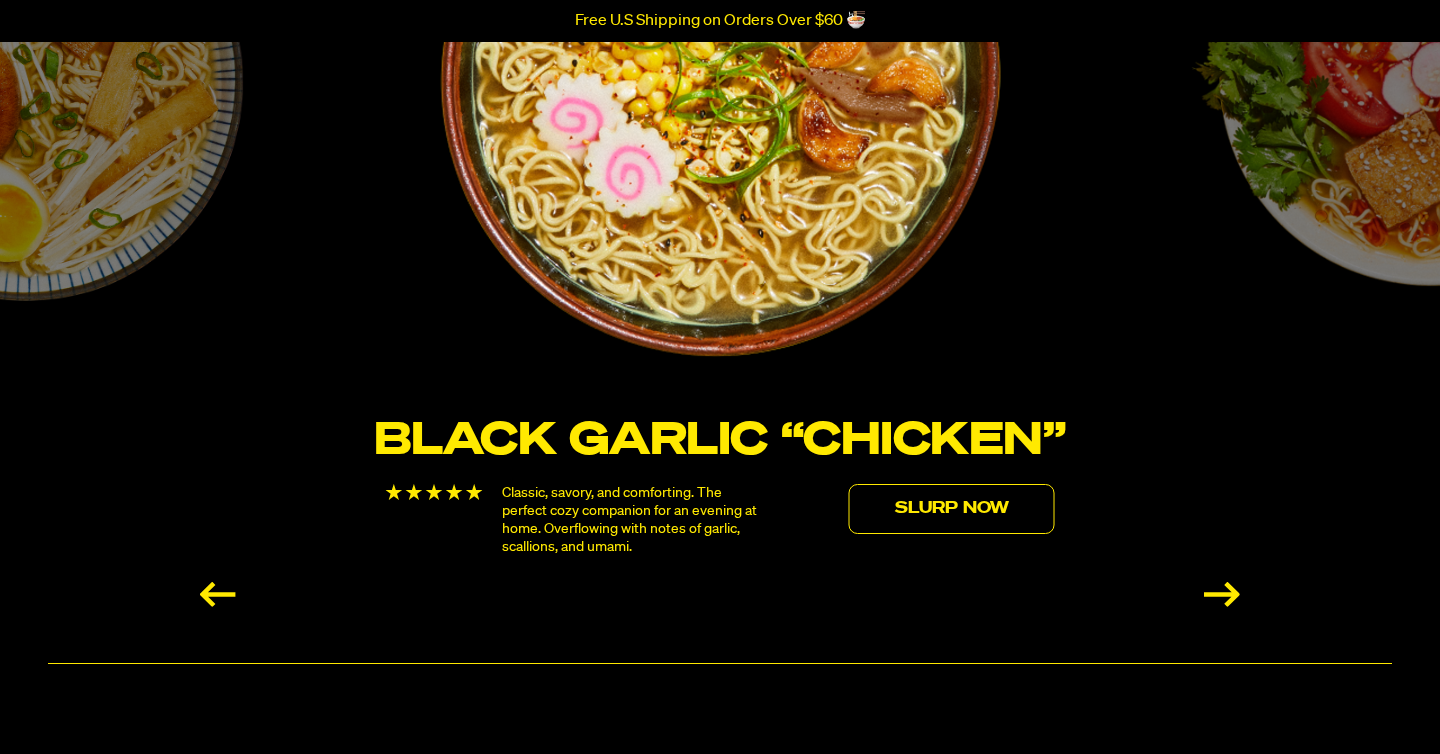 click on "Slurp Now" at bounding box center (952, 509) 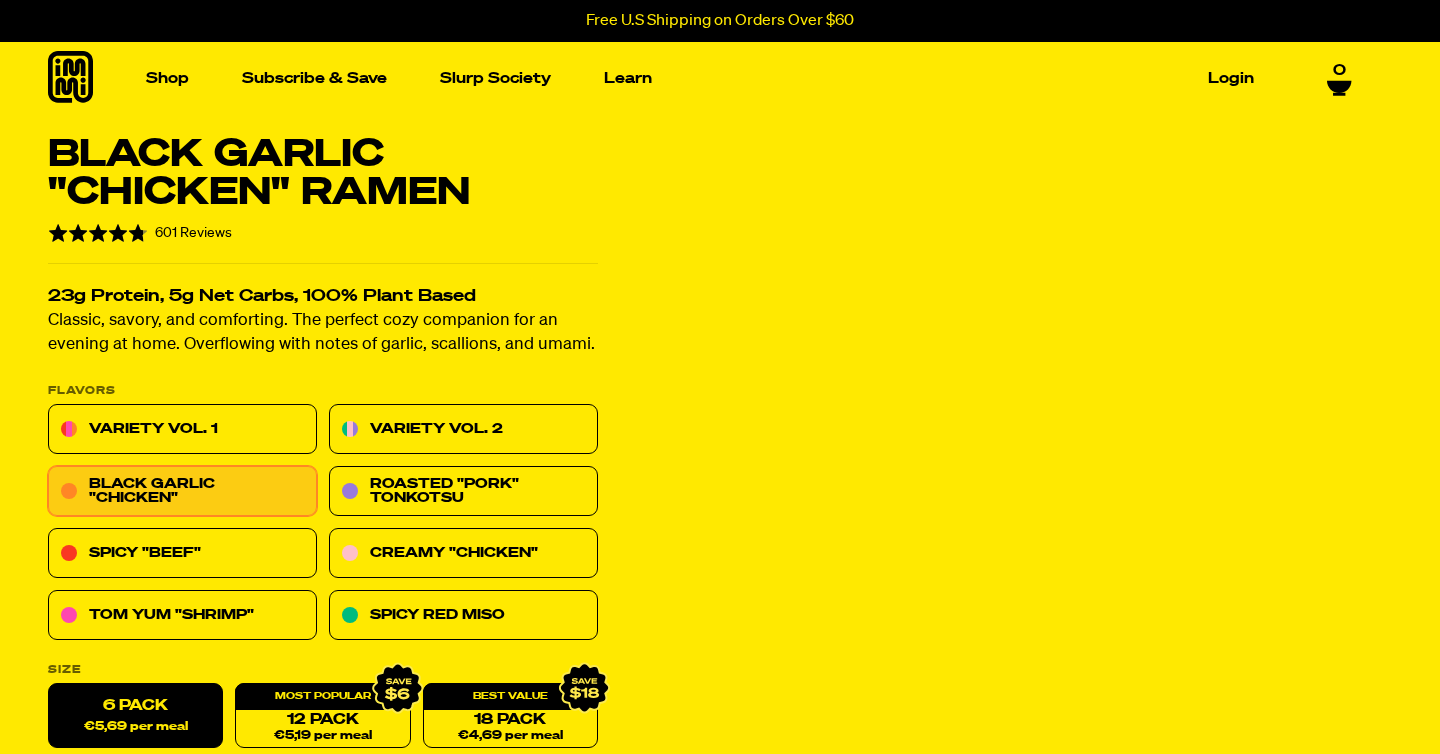 scroll, scrollTop: 0, scrollLeft: 0, axis: both 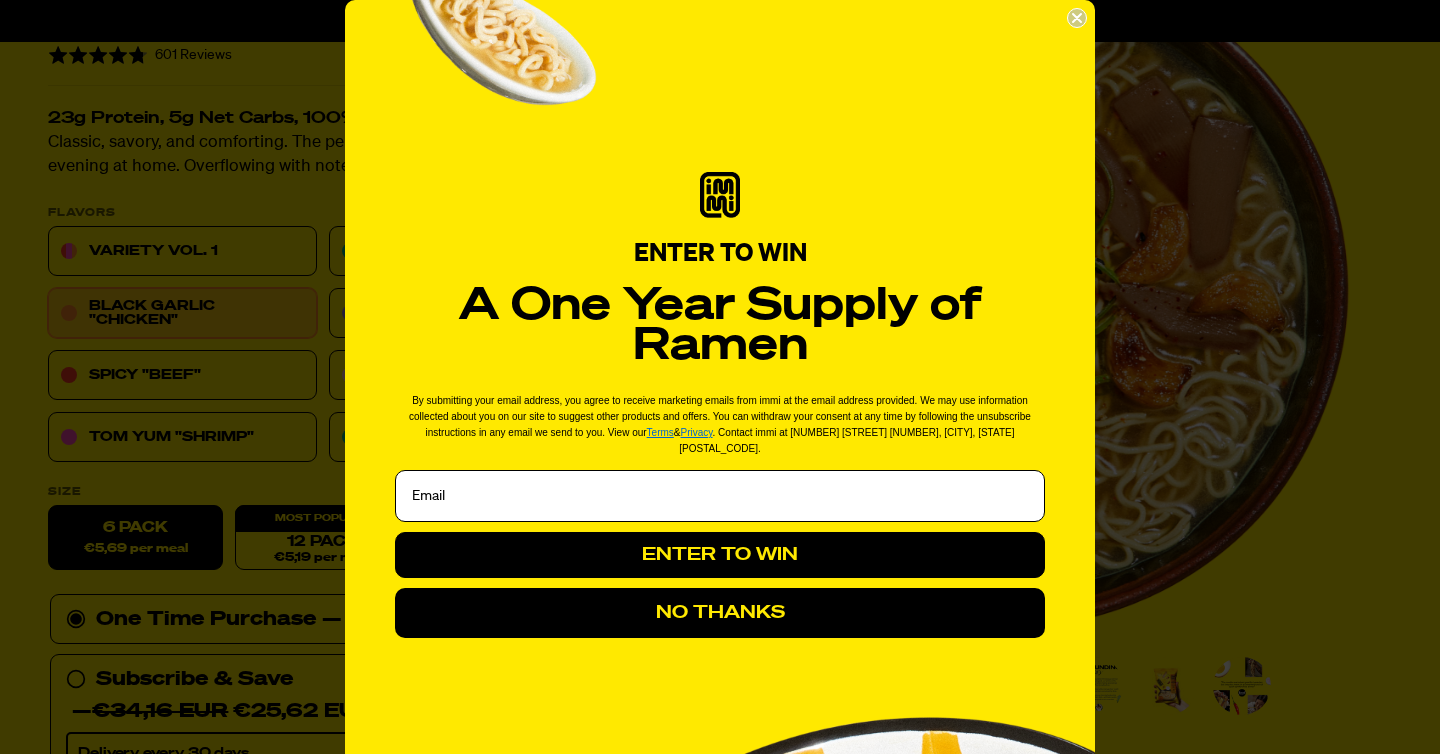 click 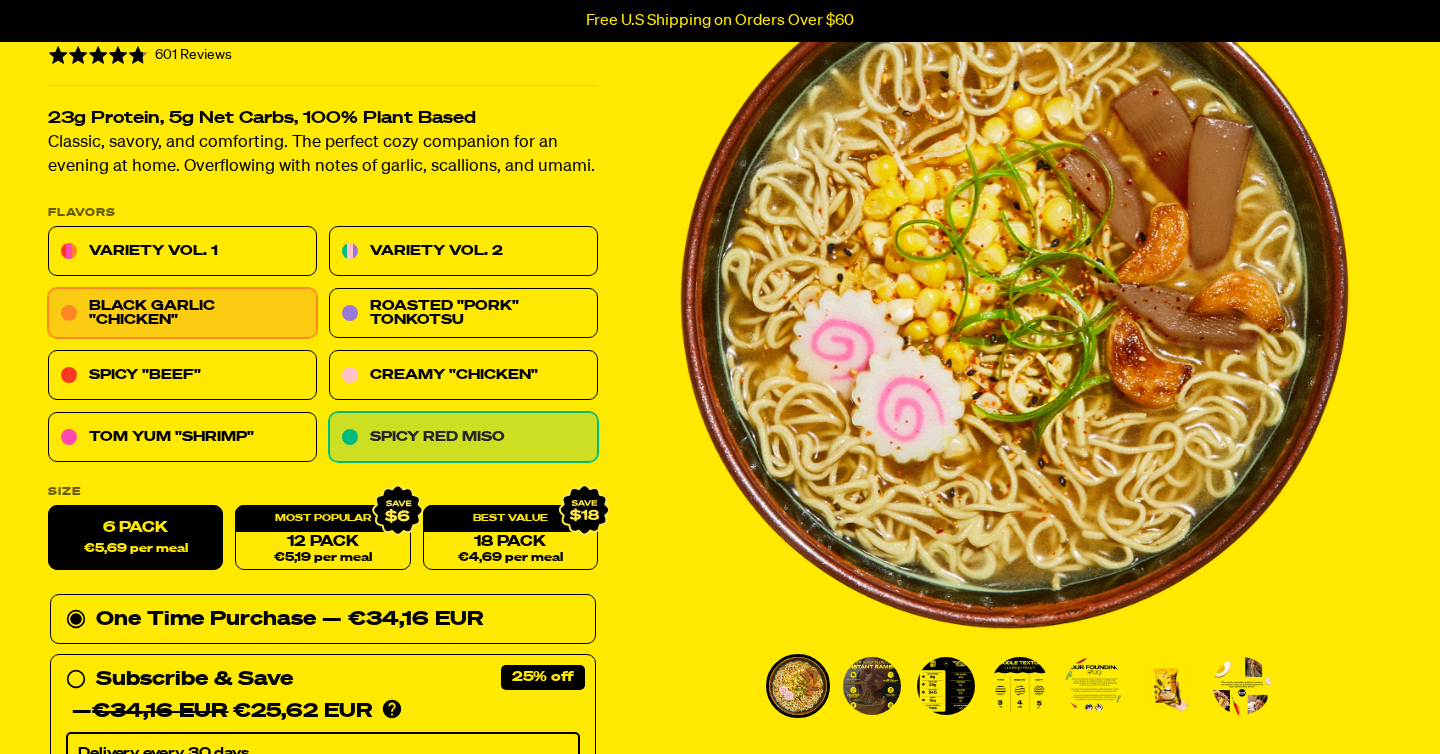 click on "Spicy Red Miso" at bounding box center (463, 438) 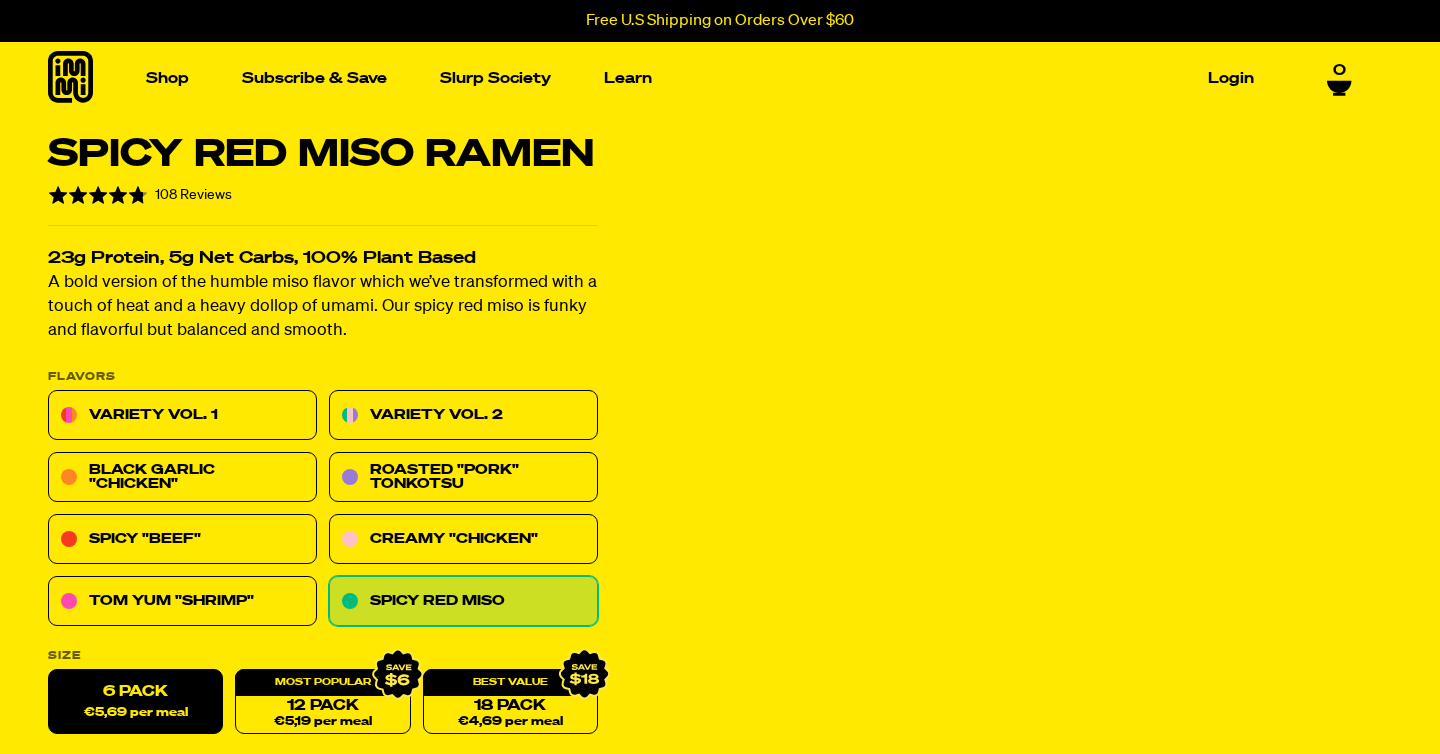 scroll, scrollTop: 0, scrollLeft: 0, axis: both 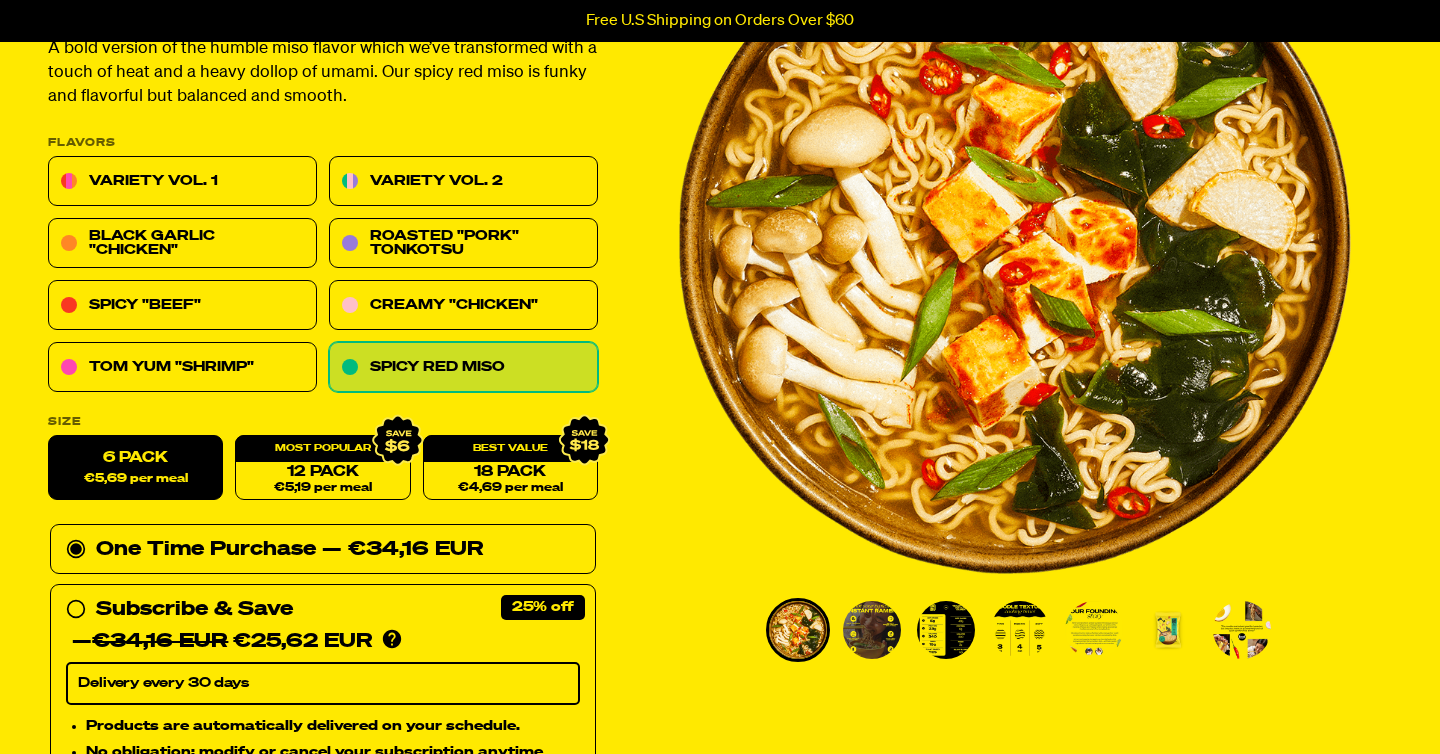 click at bounding box center [872, 630] 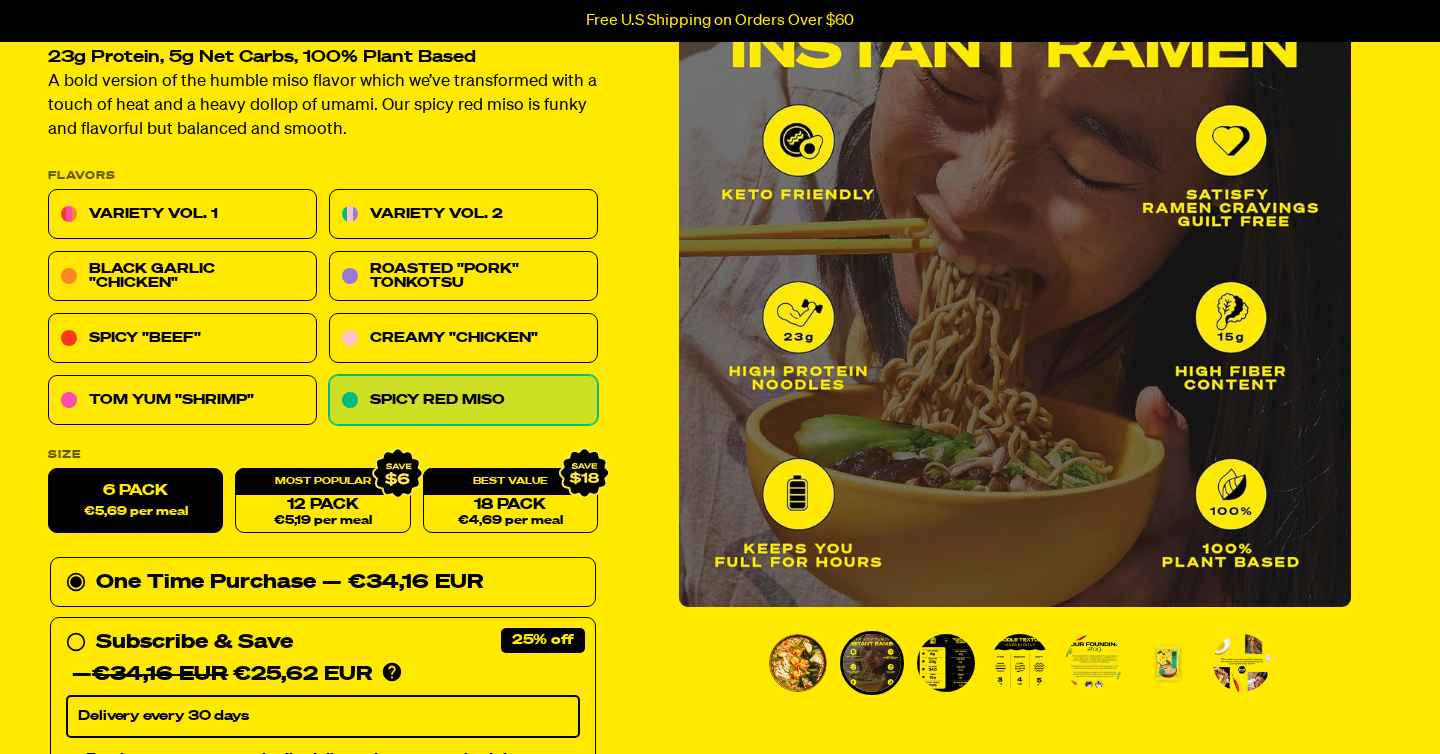 scroll, scrollTop: 181, scrollLeft: 0, axis: vertical 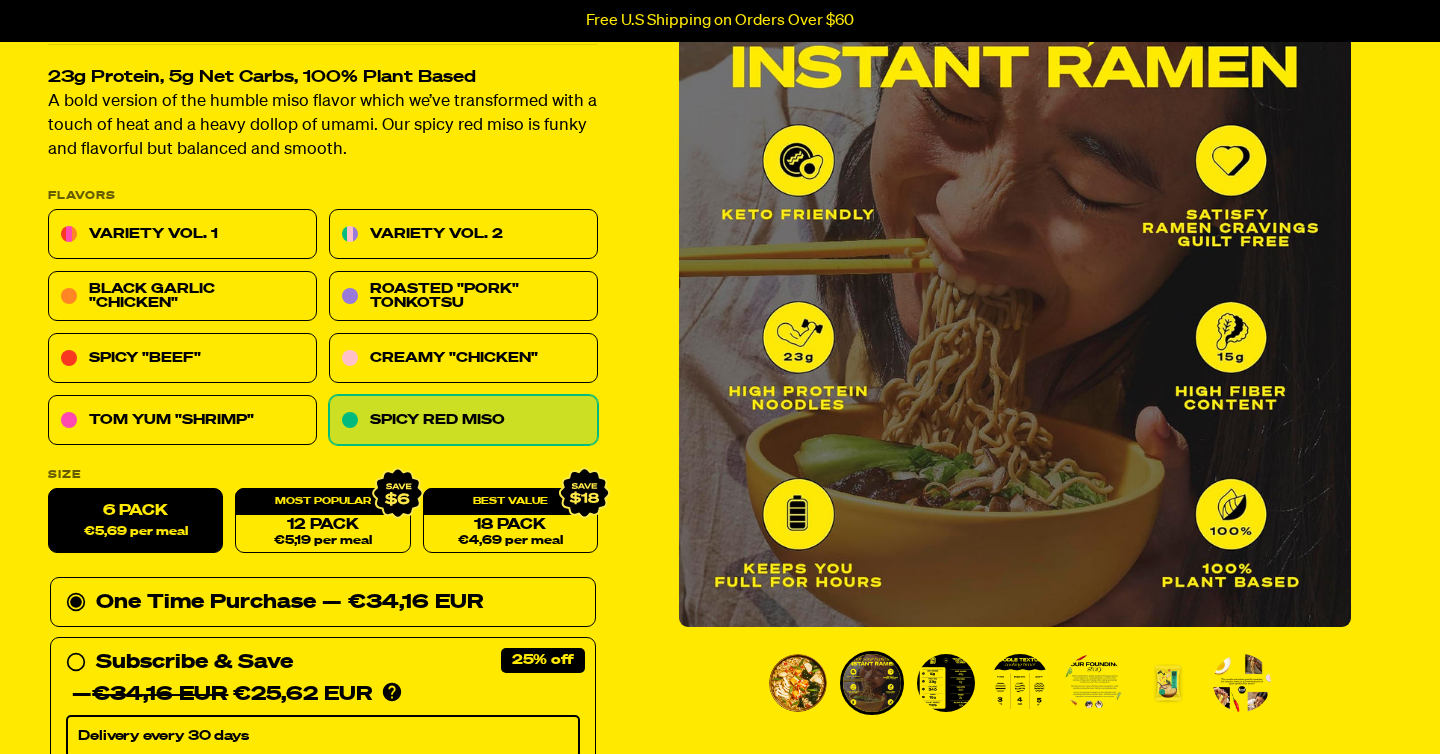 click at bounding box center (946, 683) 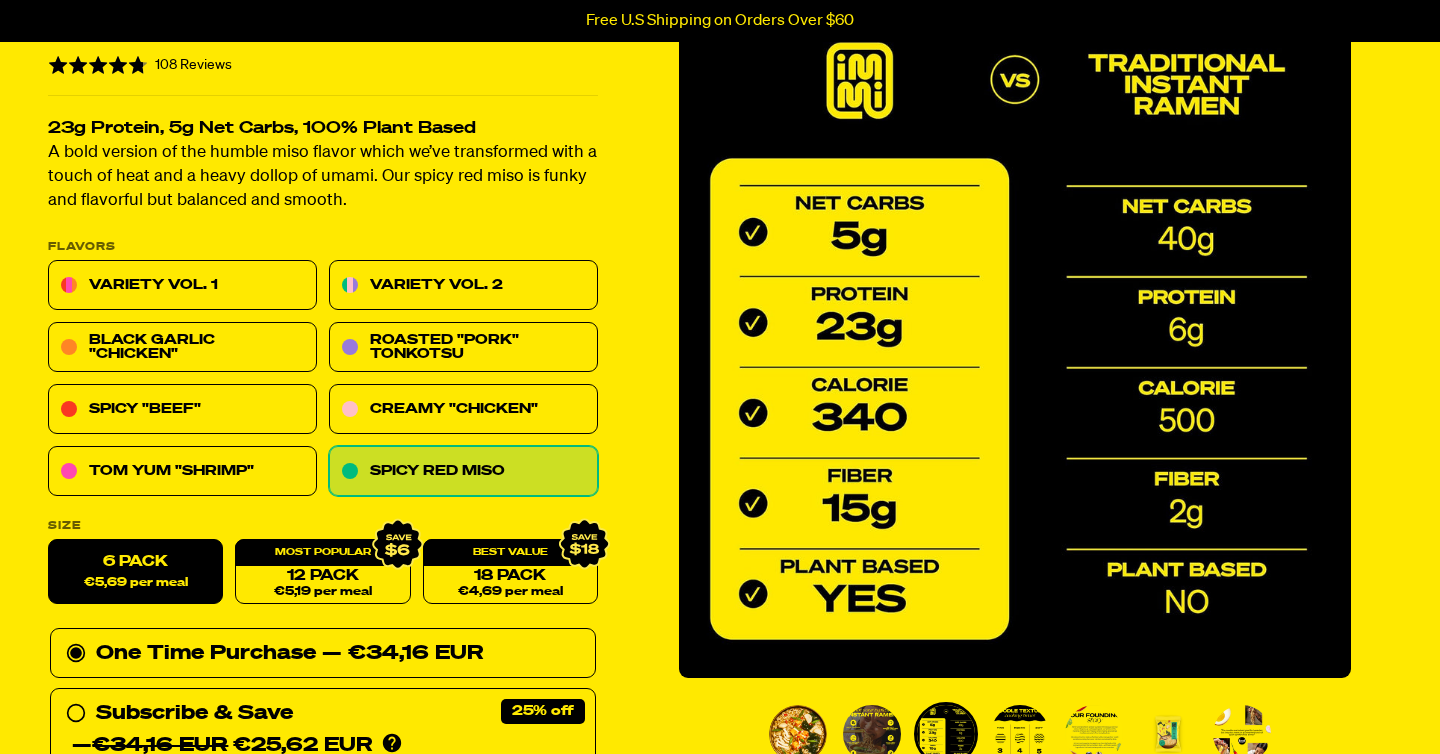 scroll, scrollTop: 113, scrollLeft: 0, axis: vertical 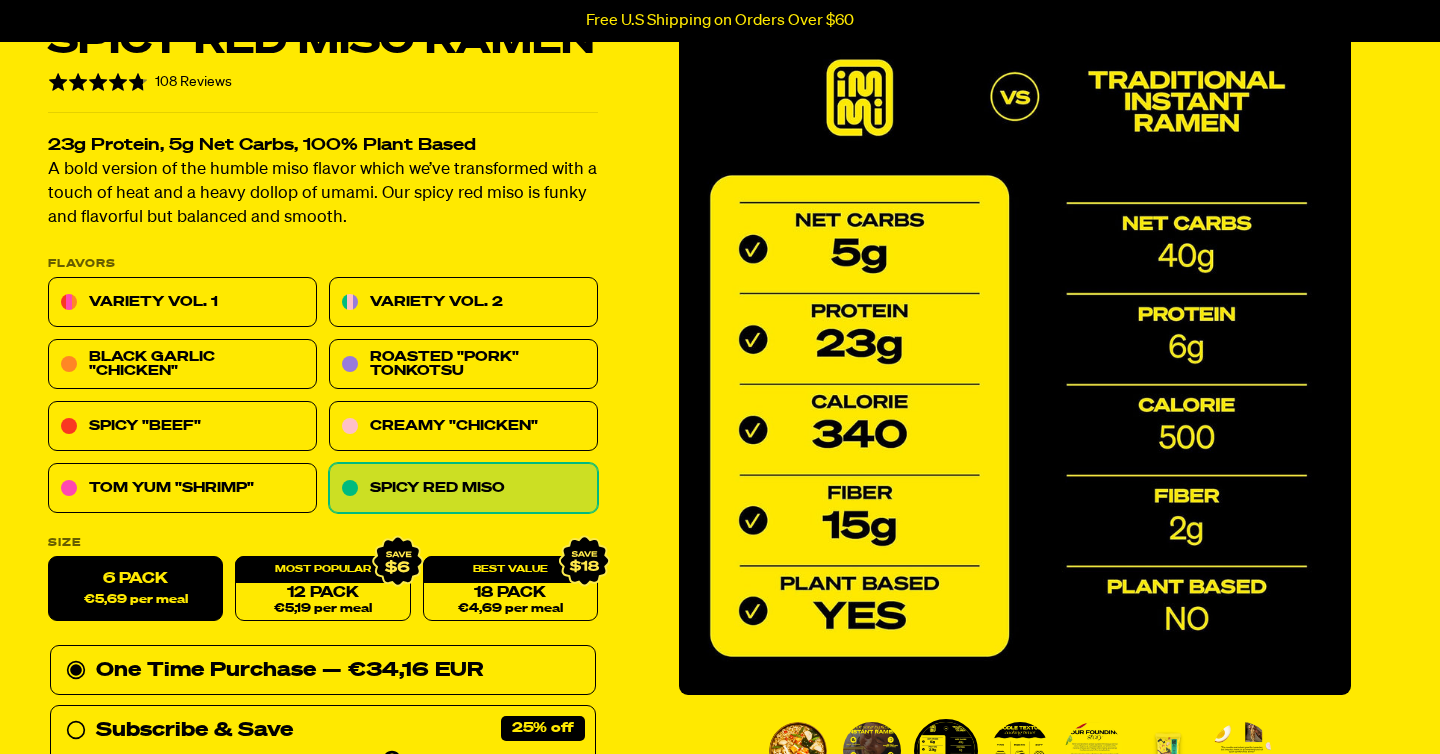 click at bounding box center (1020, 751) 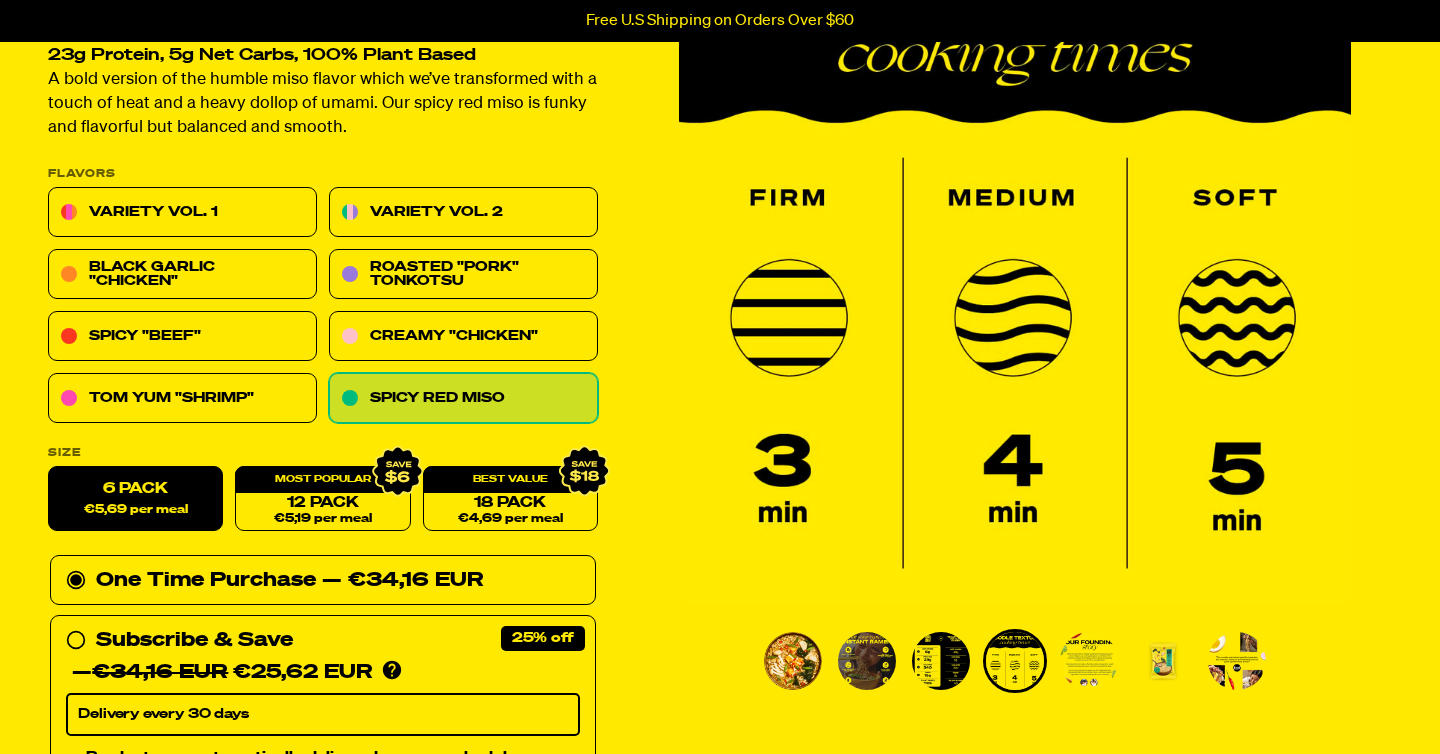 scroll, scrollTop: 212, scrollLeft: 0, axis: vertical 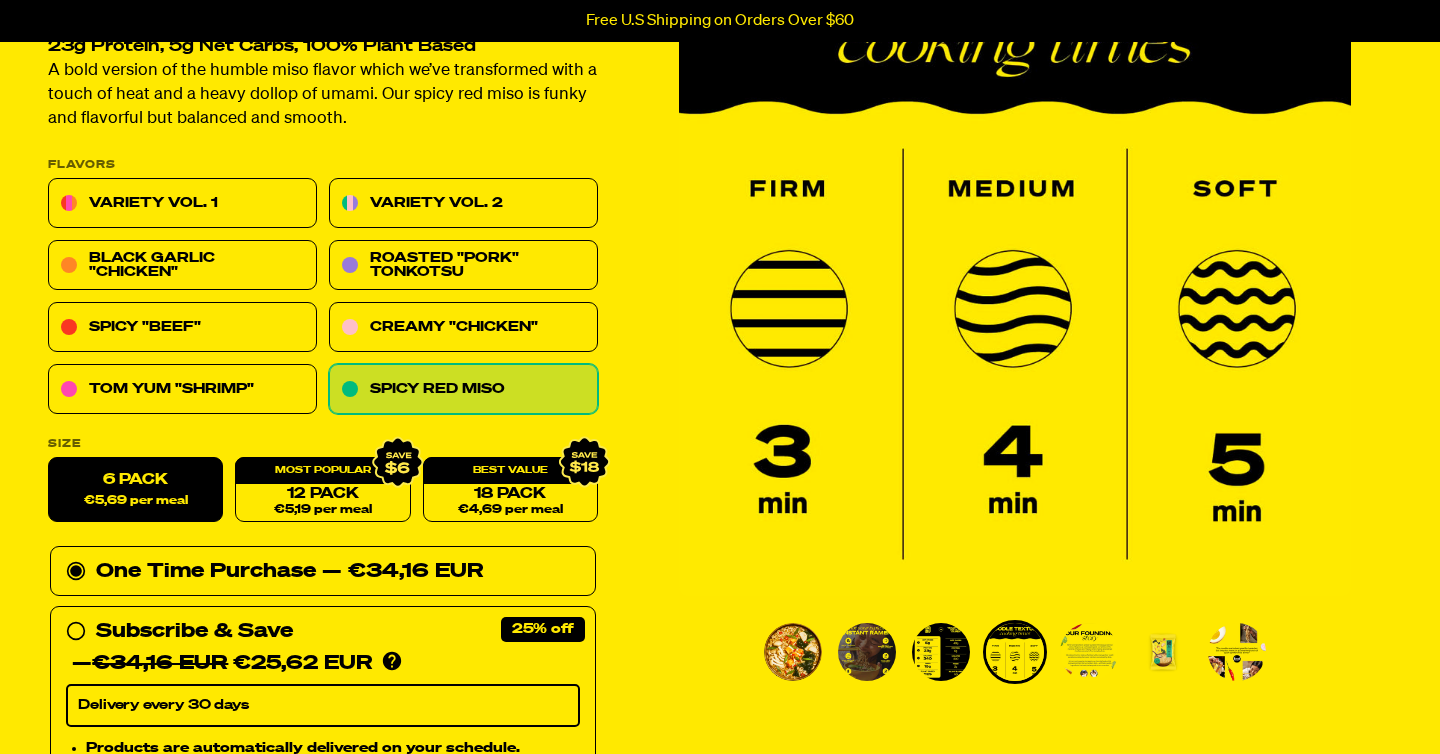 click at bounding box center [1089, 652] 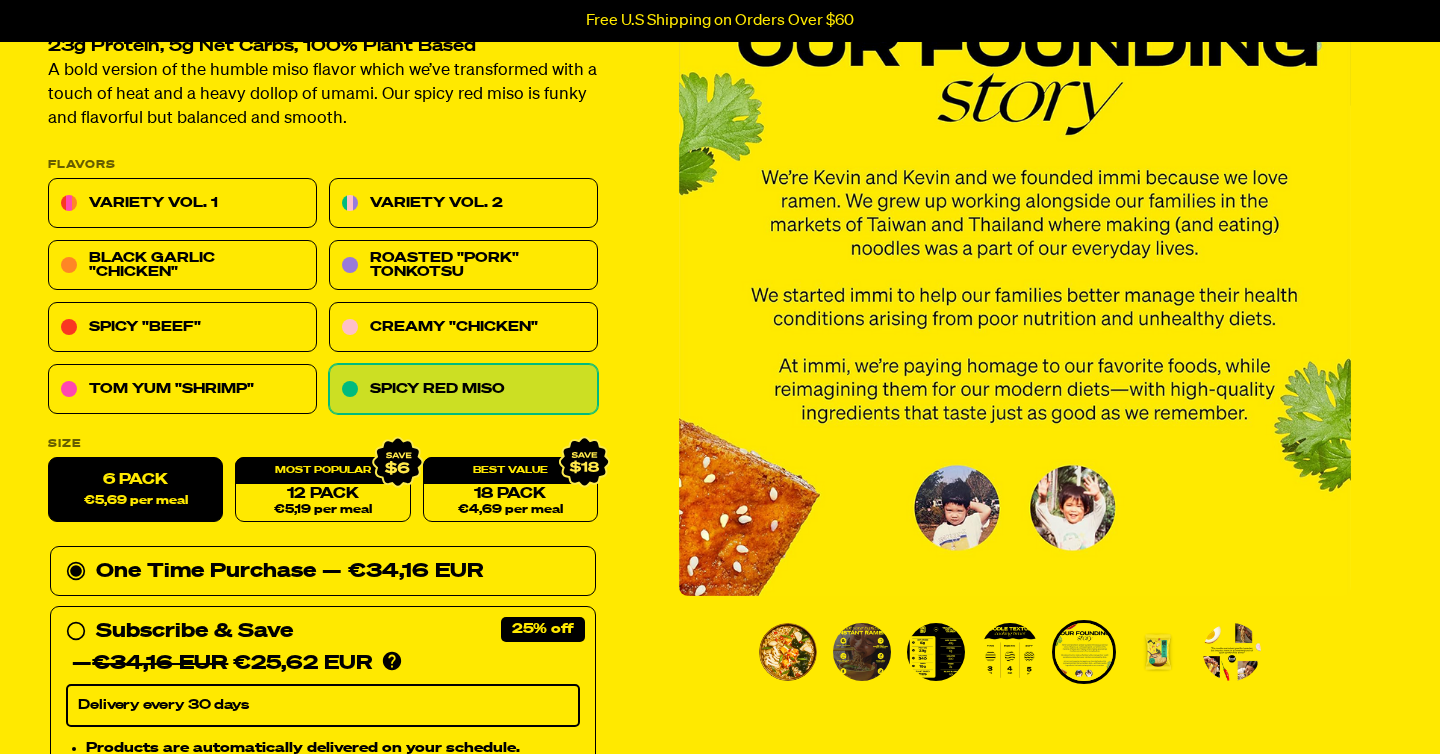 click at bounding box center [1158, 652] 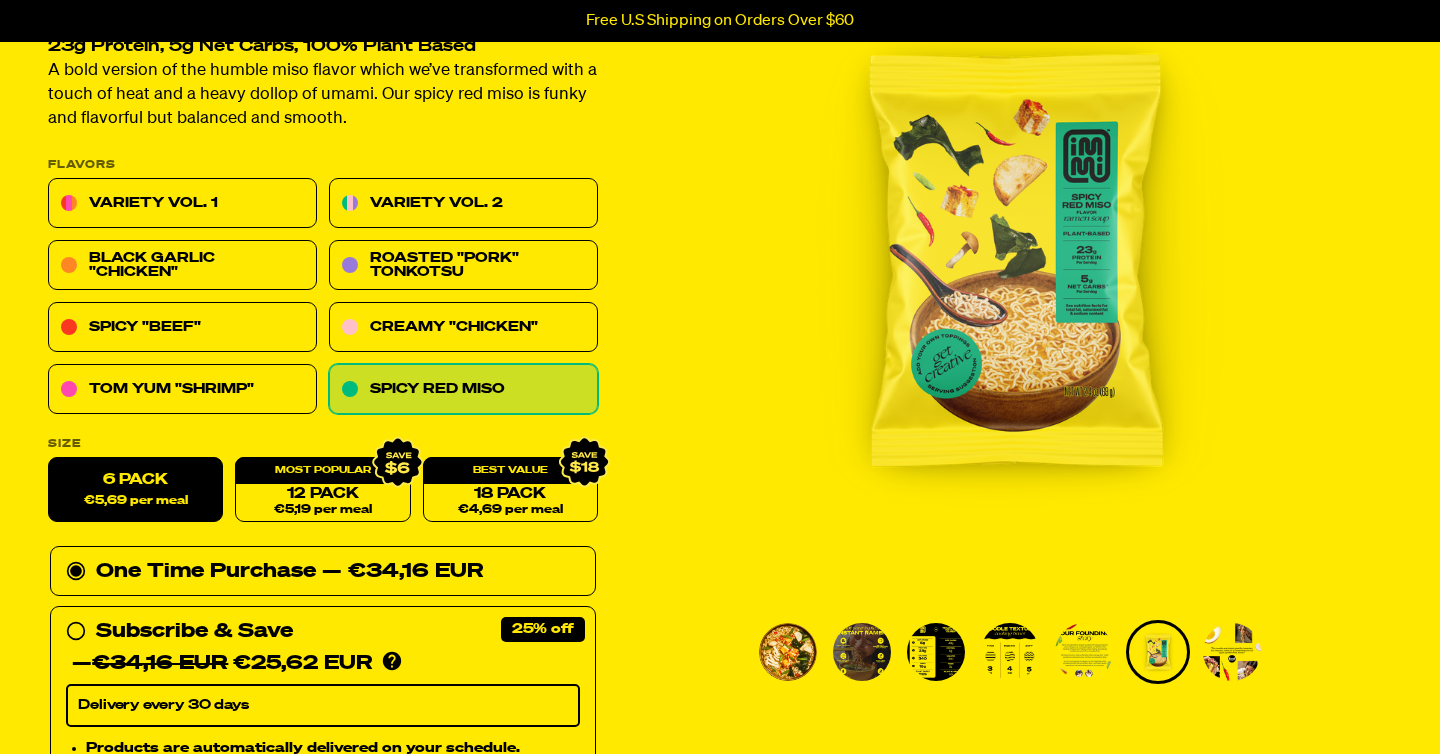 click at bounding box center (1015, 260) 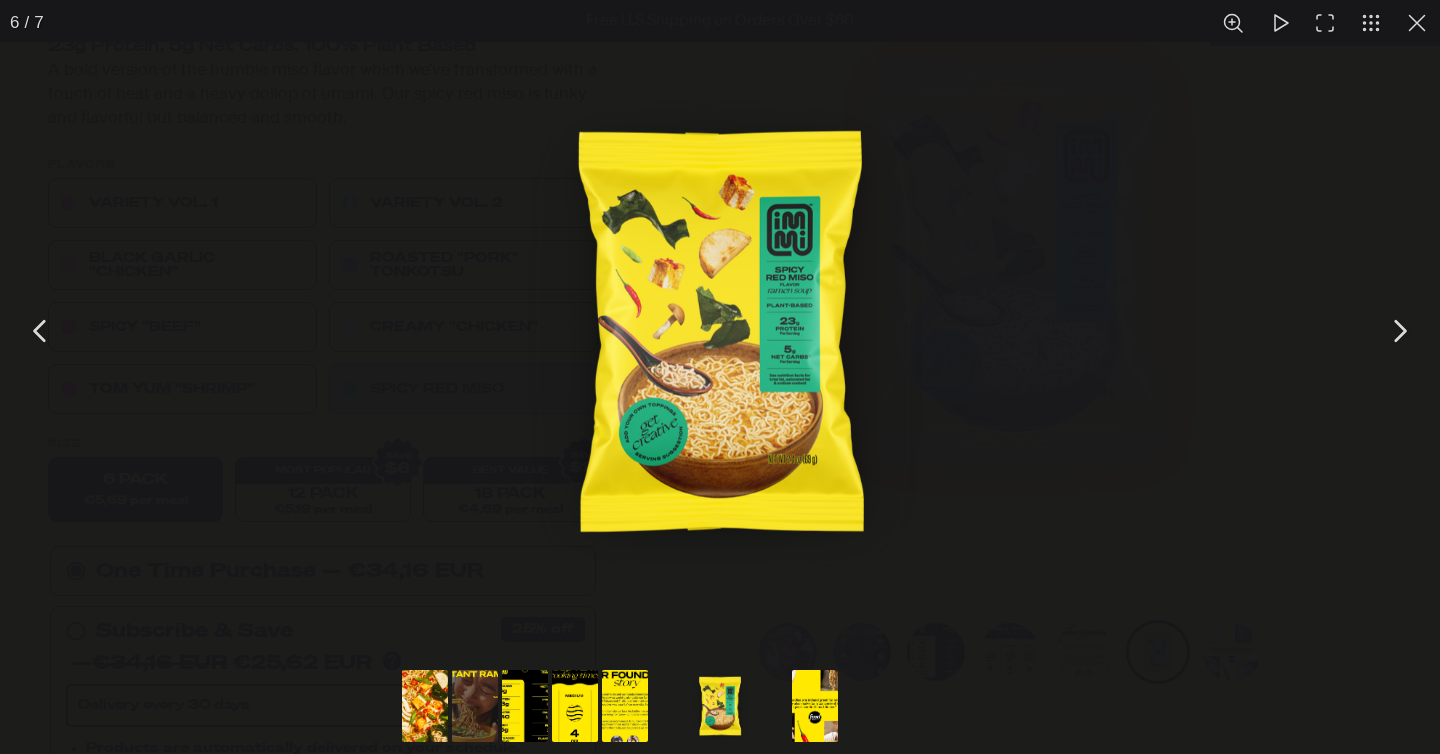 click at bounding box center (720, 331) 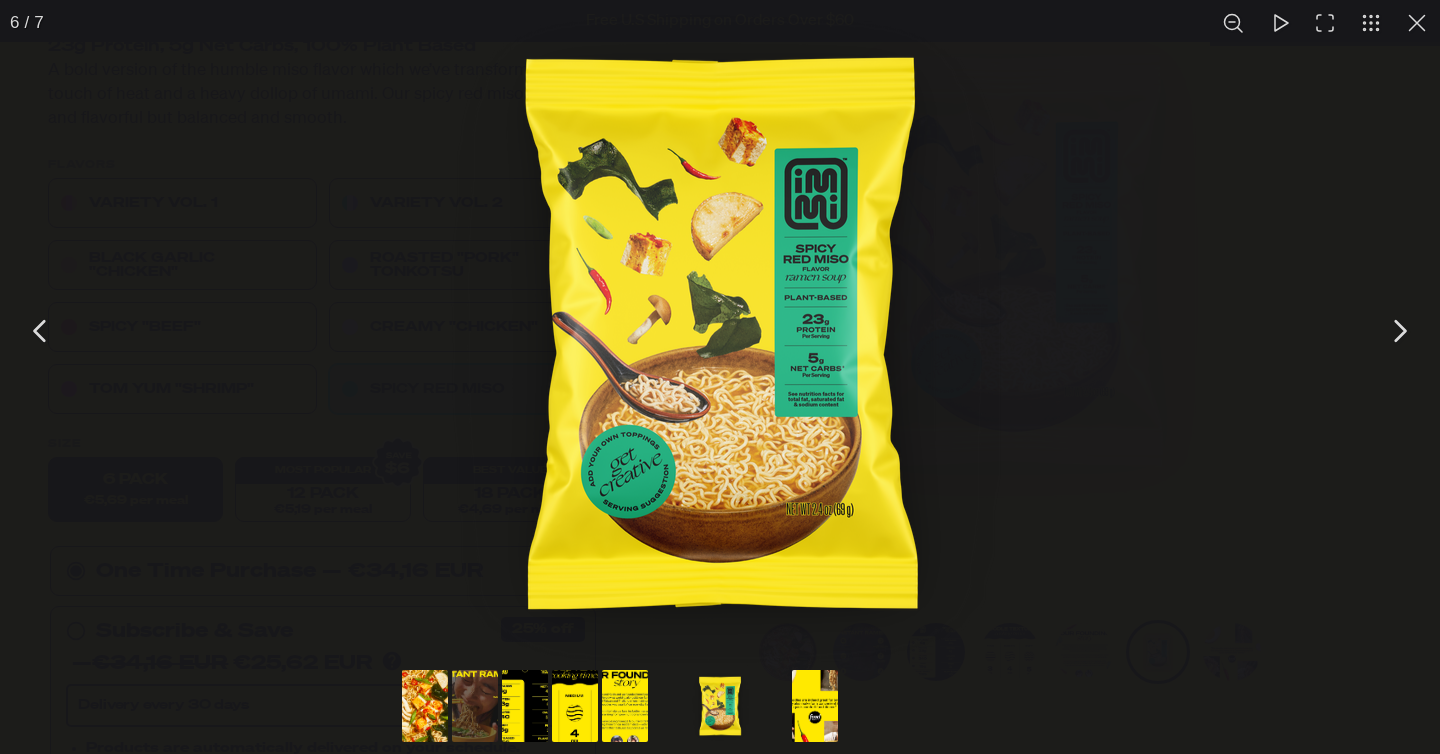 click at bounding box center (720, 333) 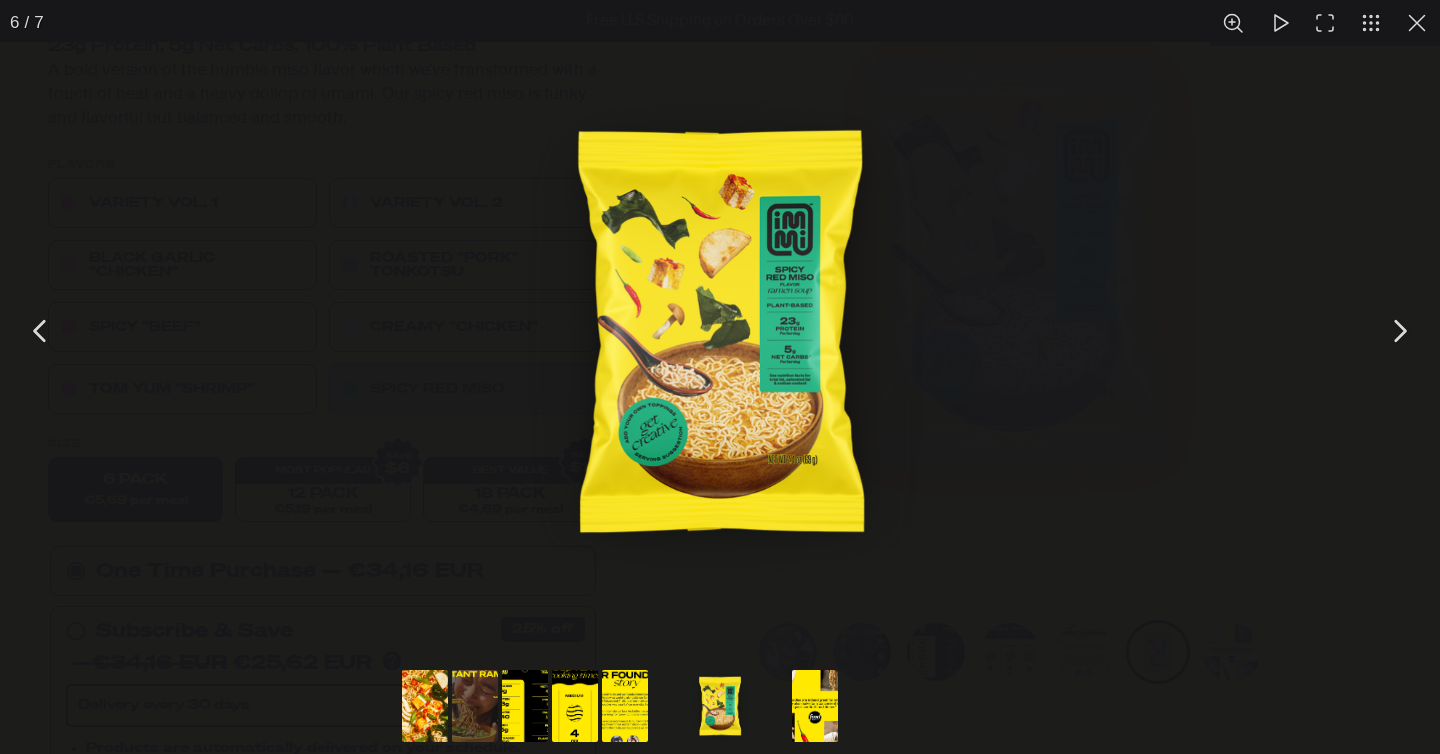 click at bounding box center (720, 331) 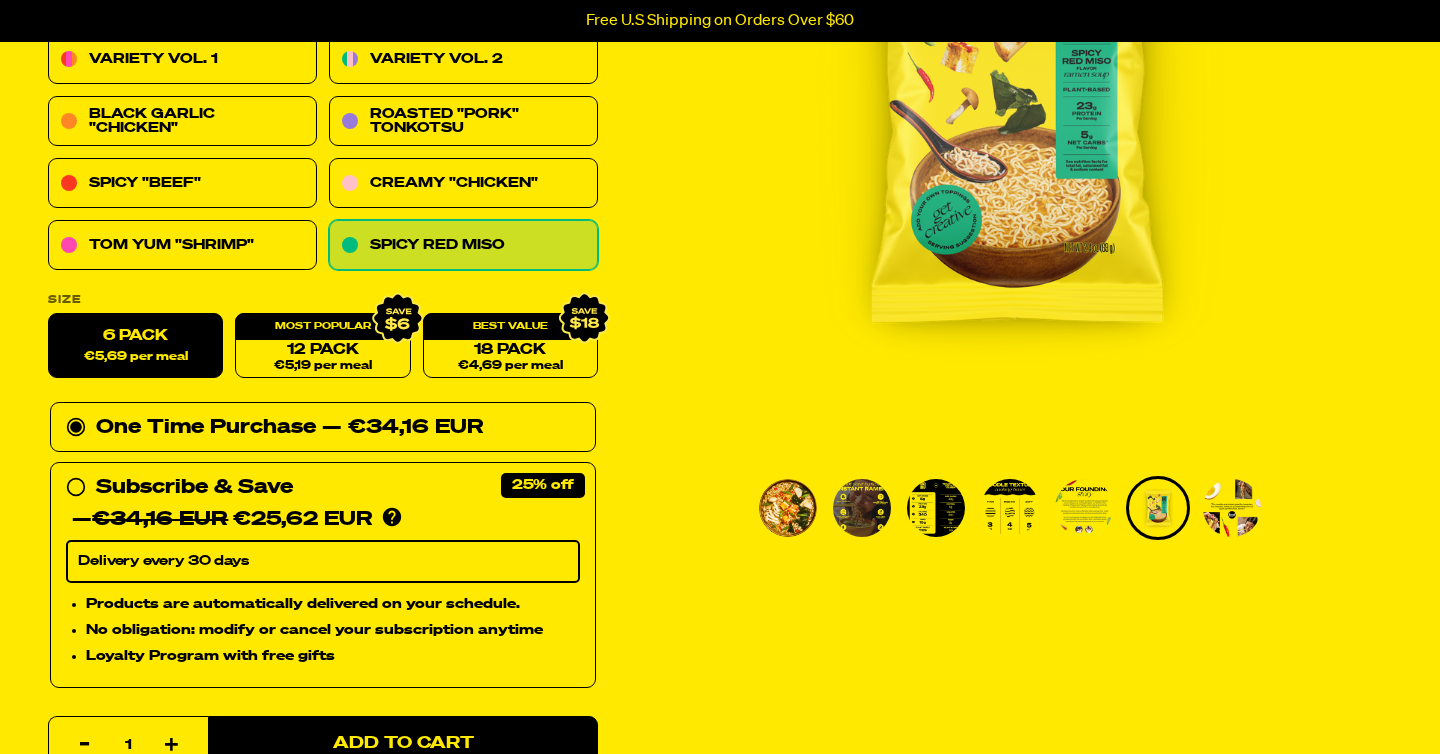 scroll, scrollTop: 0, scrollLeft: 0, axis: both 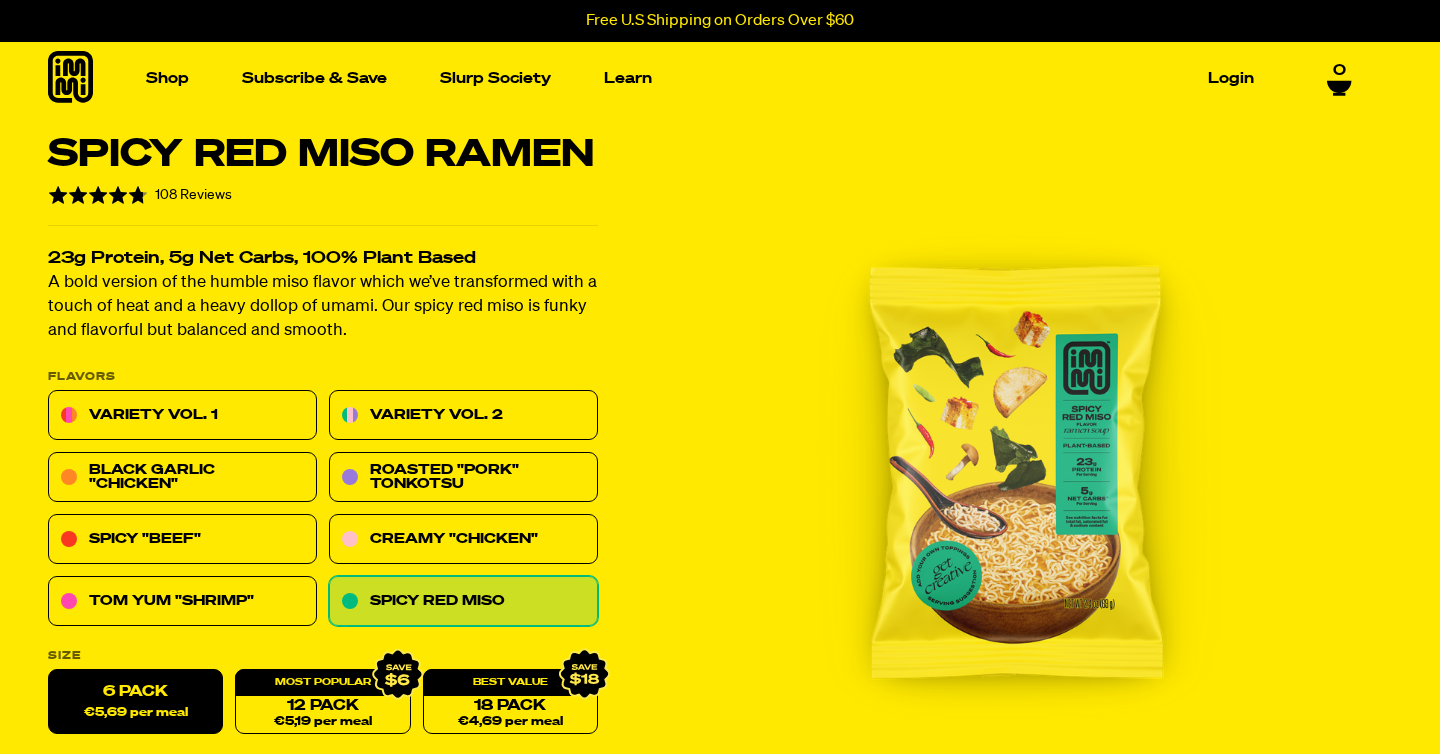 click 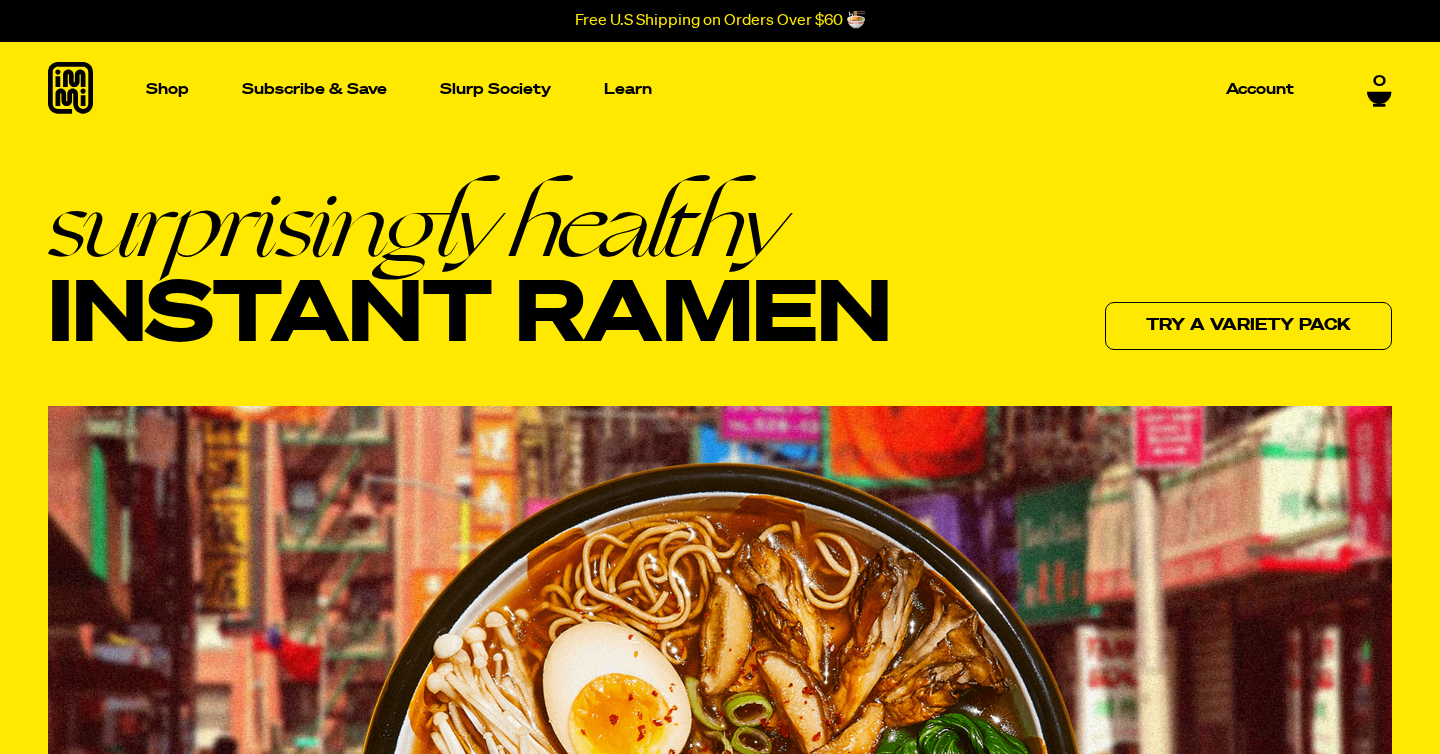 scroll, scrollTop: 0, scrollLeft: 0, axis: both 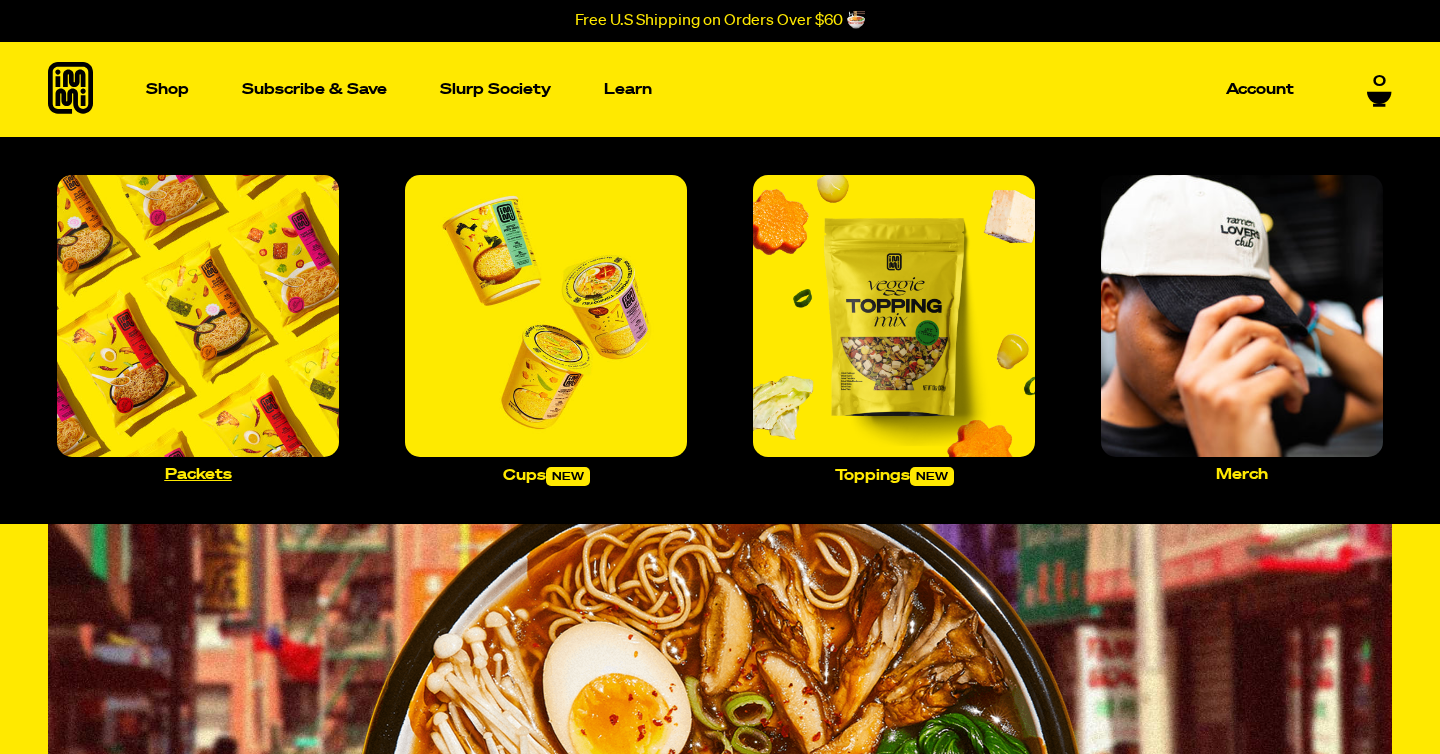 click at bounding box center (198, 316) 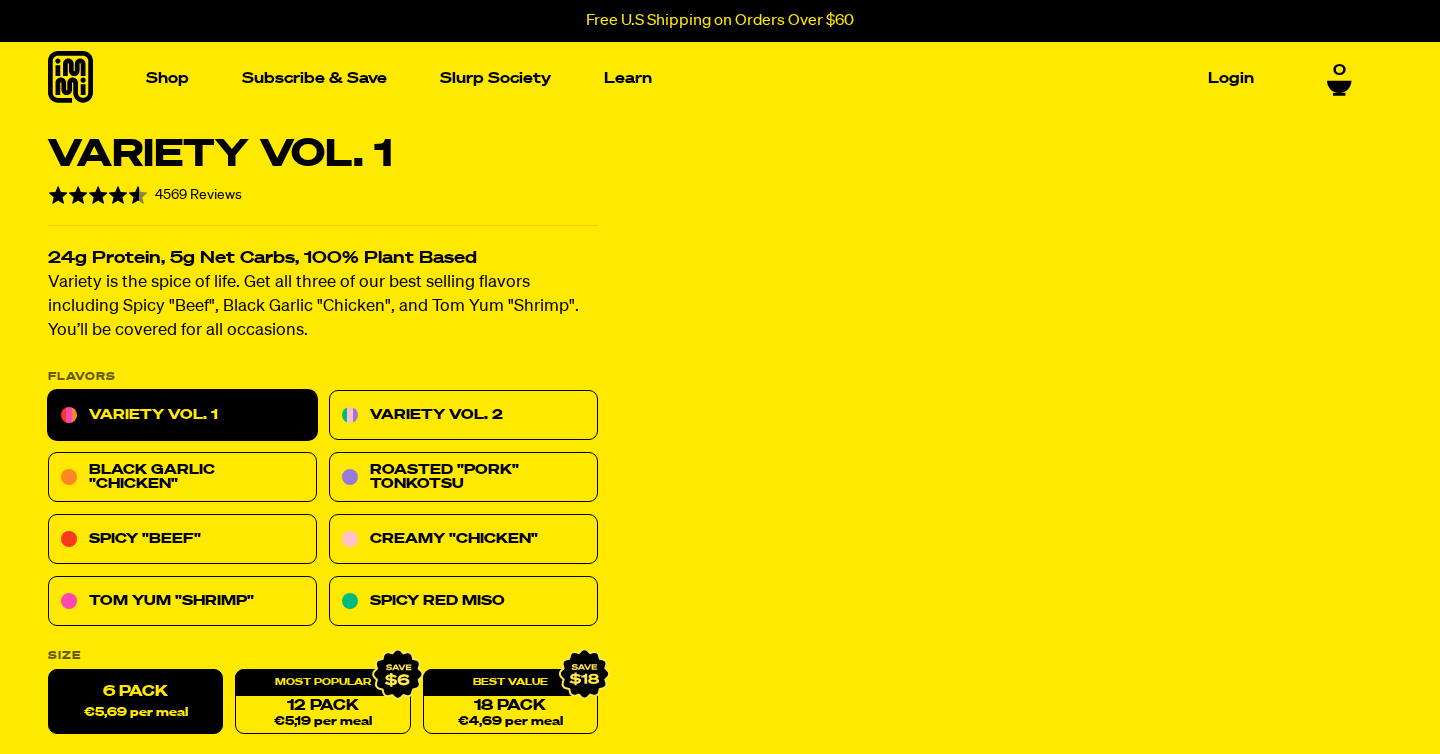 scroll, scrollTop: 0, scrollLeft: 0, axis: both 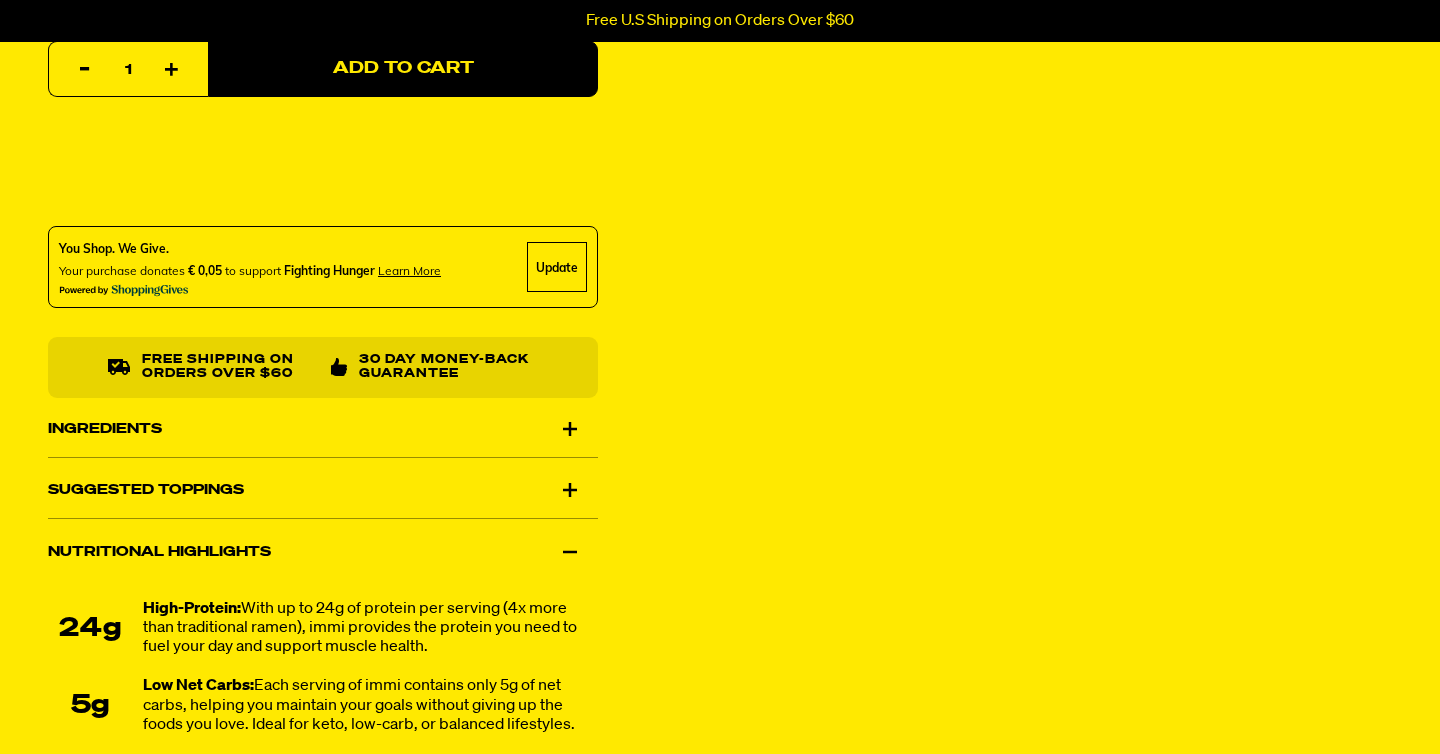click on "Ingredients" at bounding box center [323, 429] 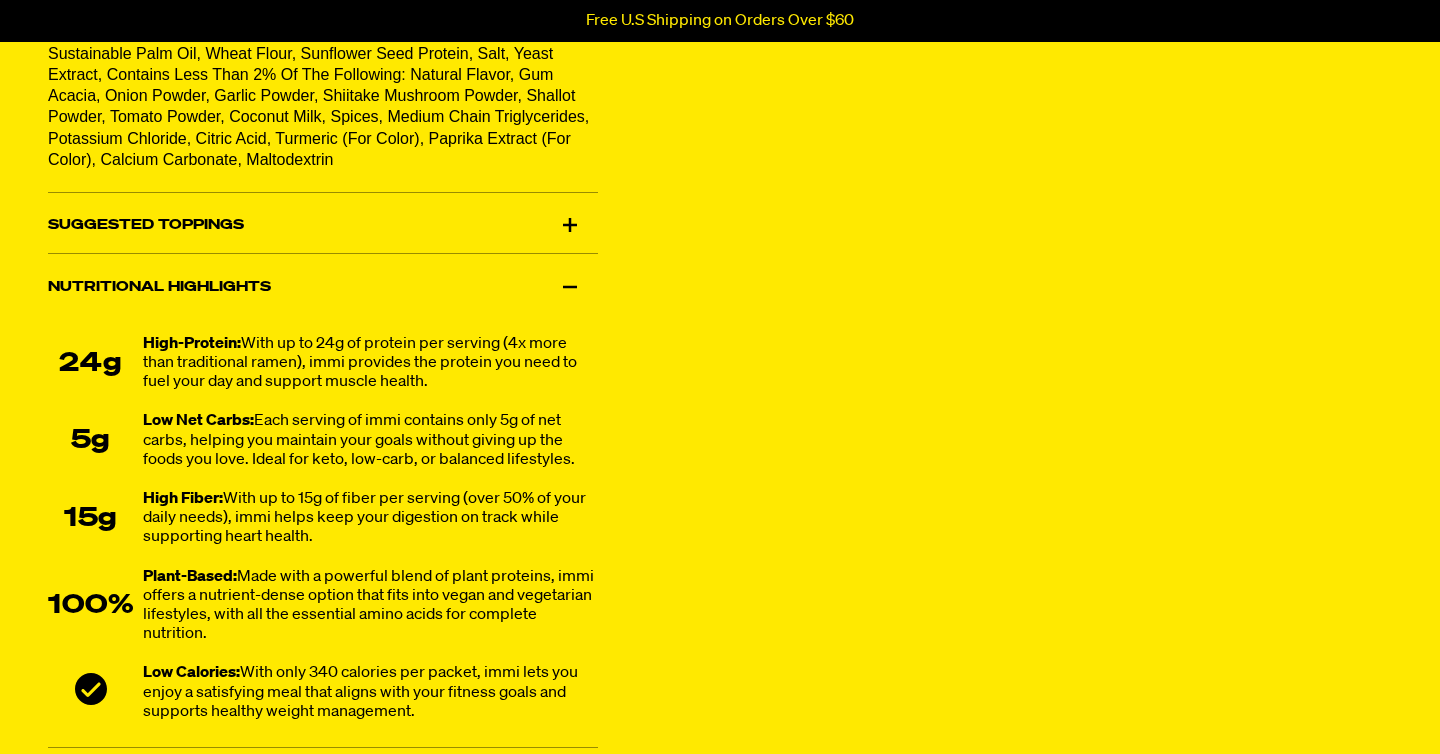 scroll, scrollTop: 1881, scrollLeft: 0, axis: vertical 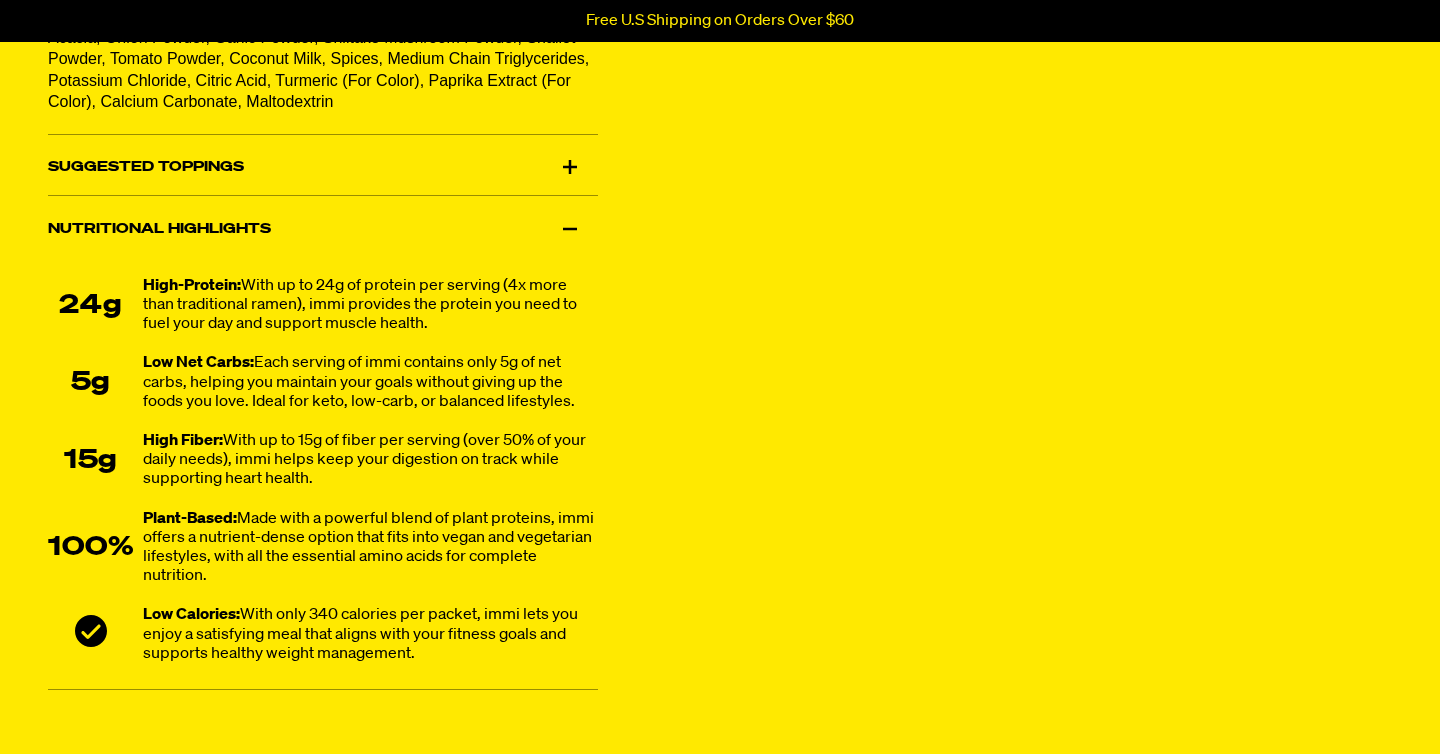 click on "Suggested Toppings" at bounding box center (323, 168) 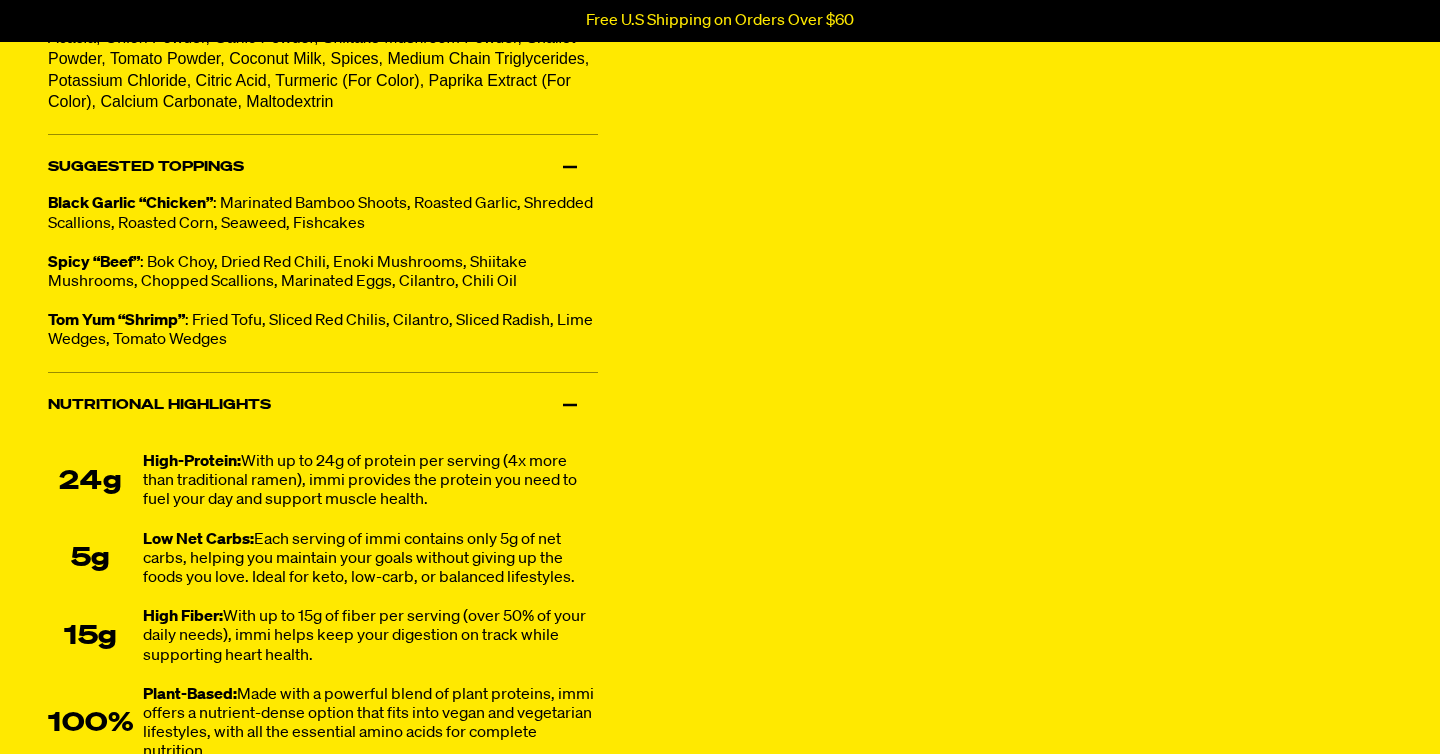 click on "Suggested Toppings" at bounding box center (323, 168) 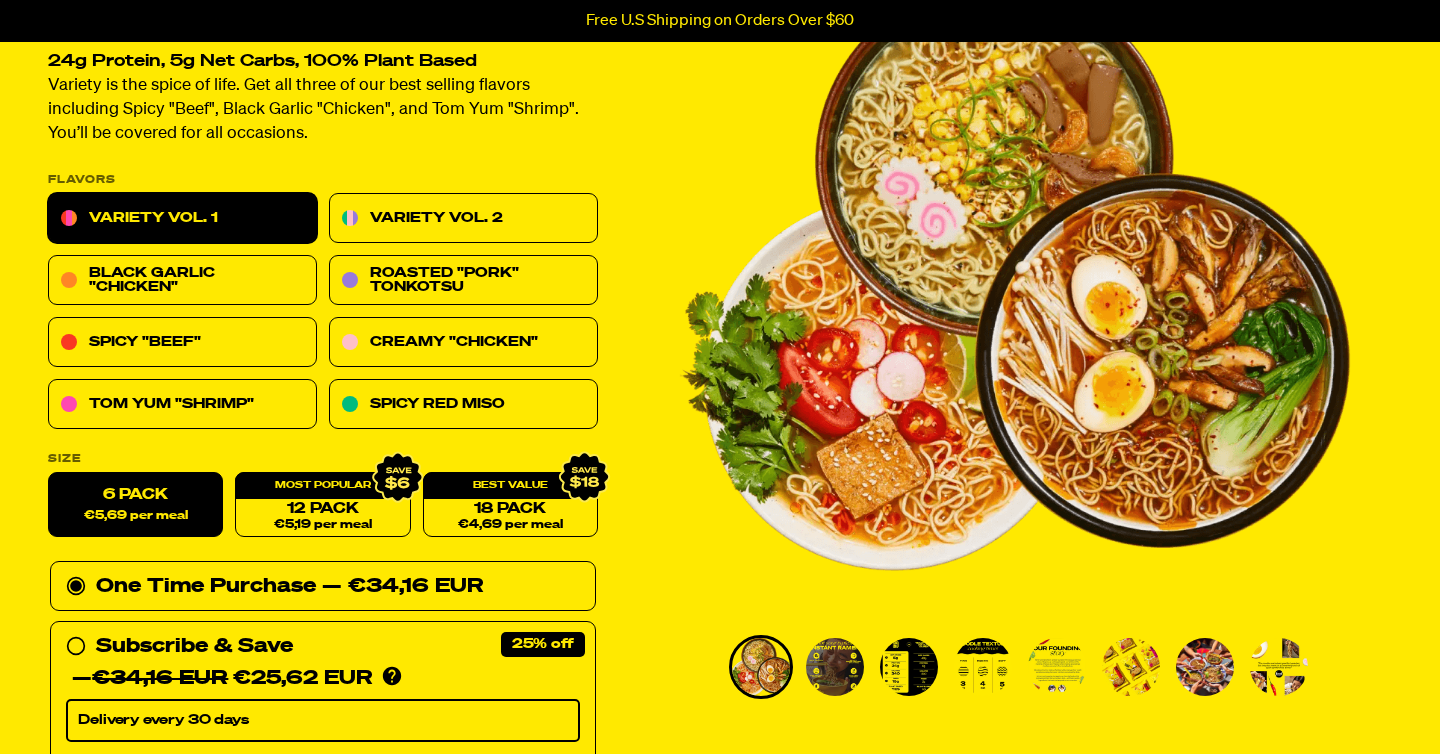 scroll, scrollTop: 0, scrollLeft: 0, axis: both 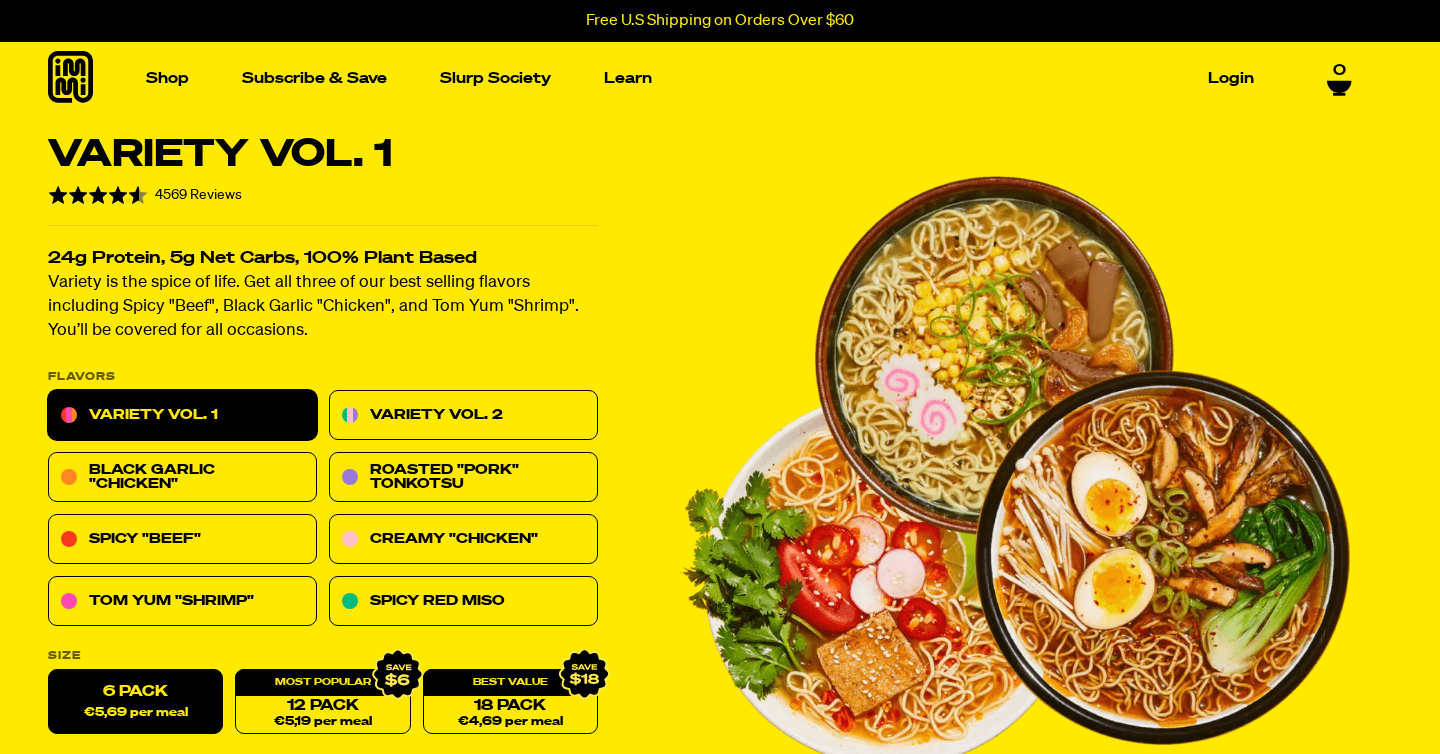 click 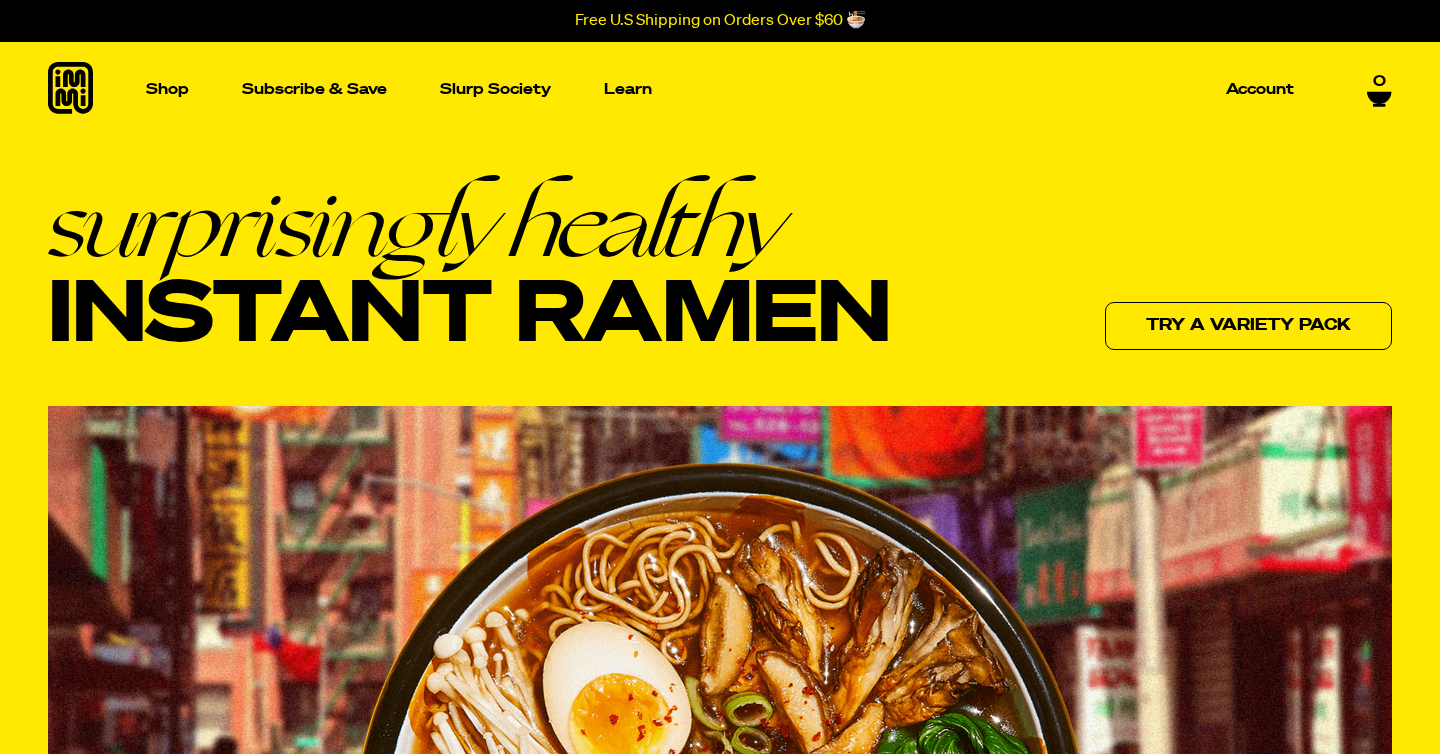 scroll, scrollTop: 0, scrollLeft: 0, axis: both 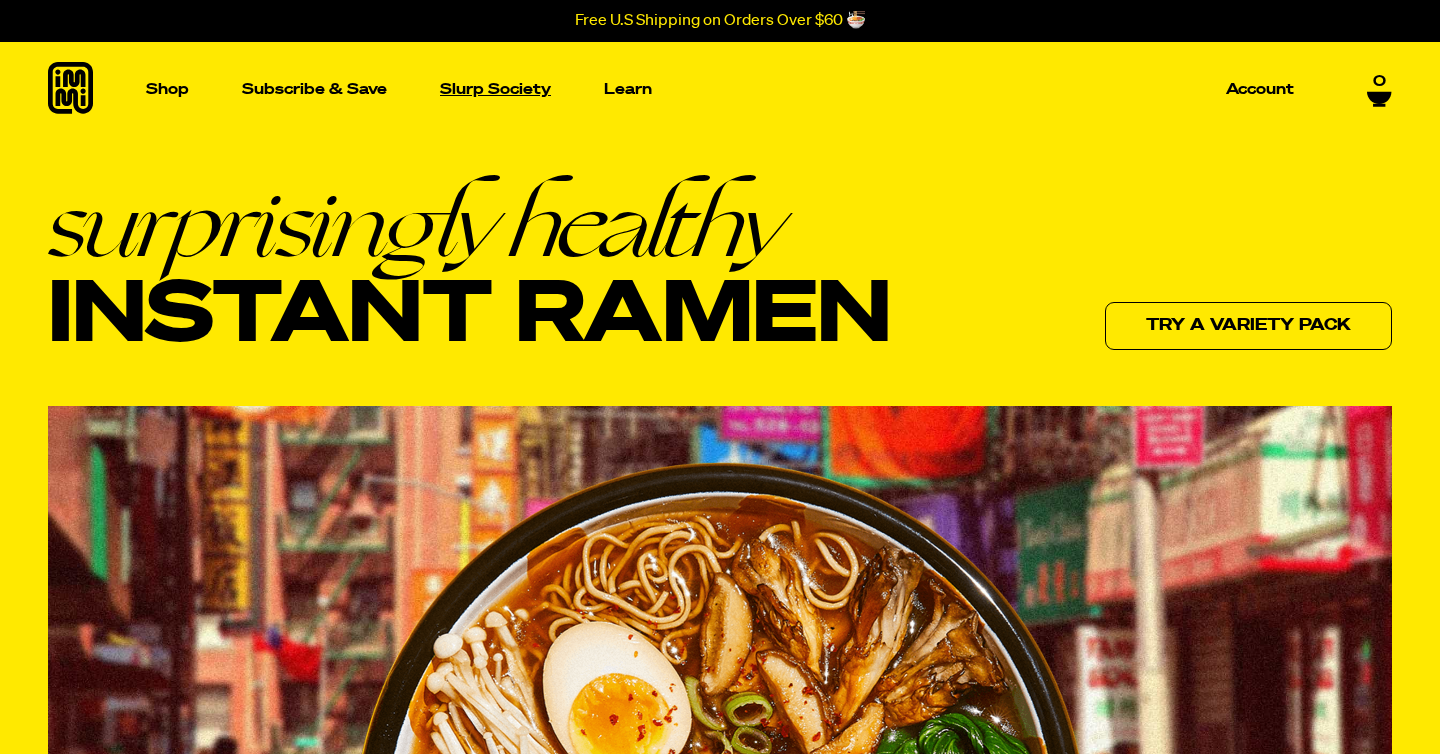 click on "Slurp Society" at bounding box center (495, 89) 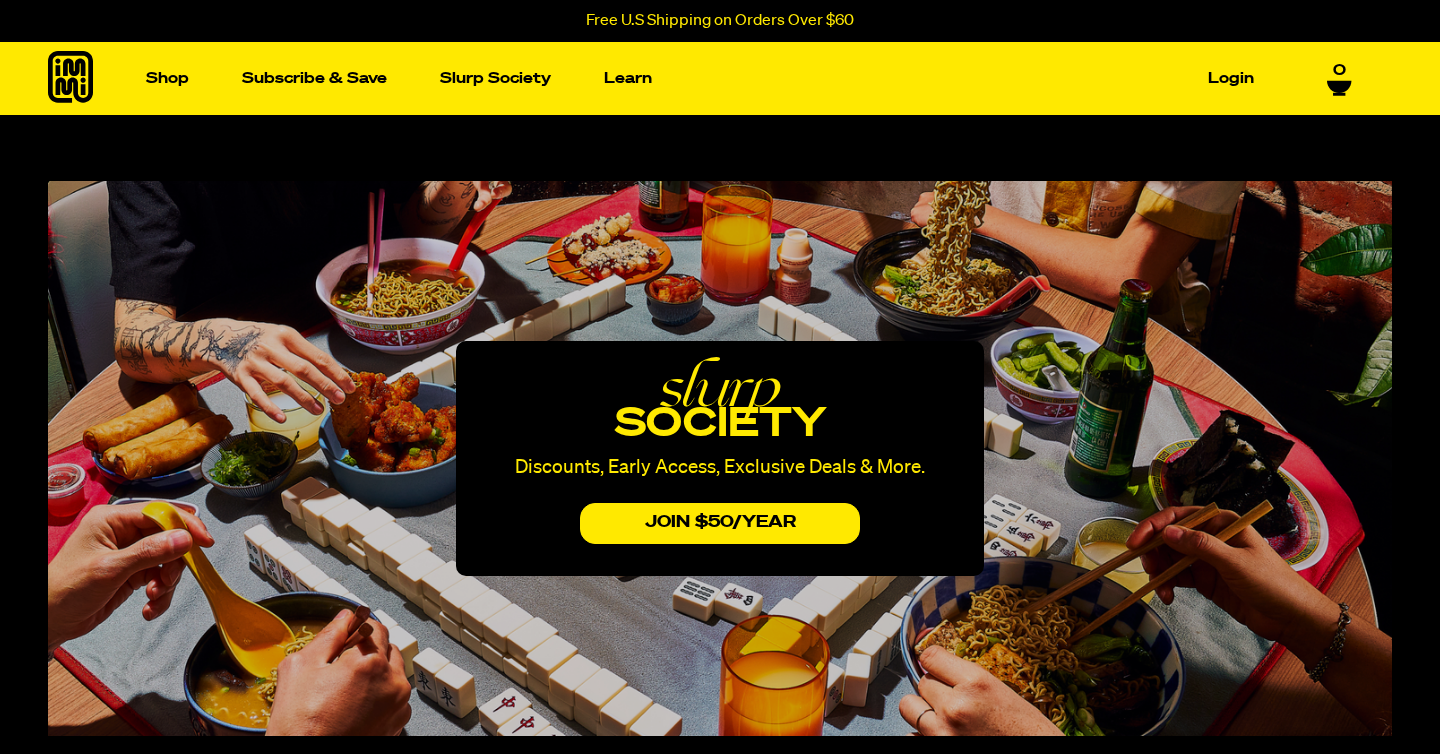 scroll, scrollTop: 0, scrollLeft: 0, axis: both 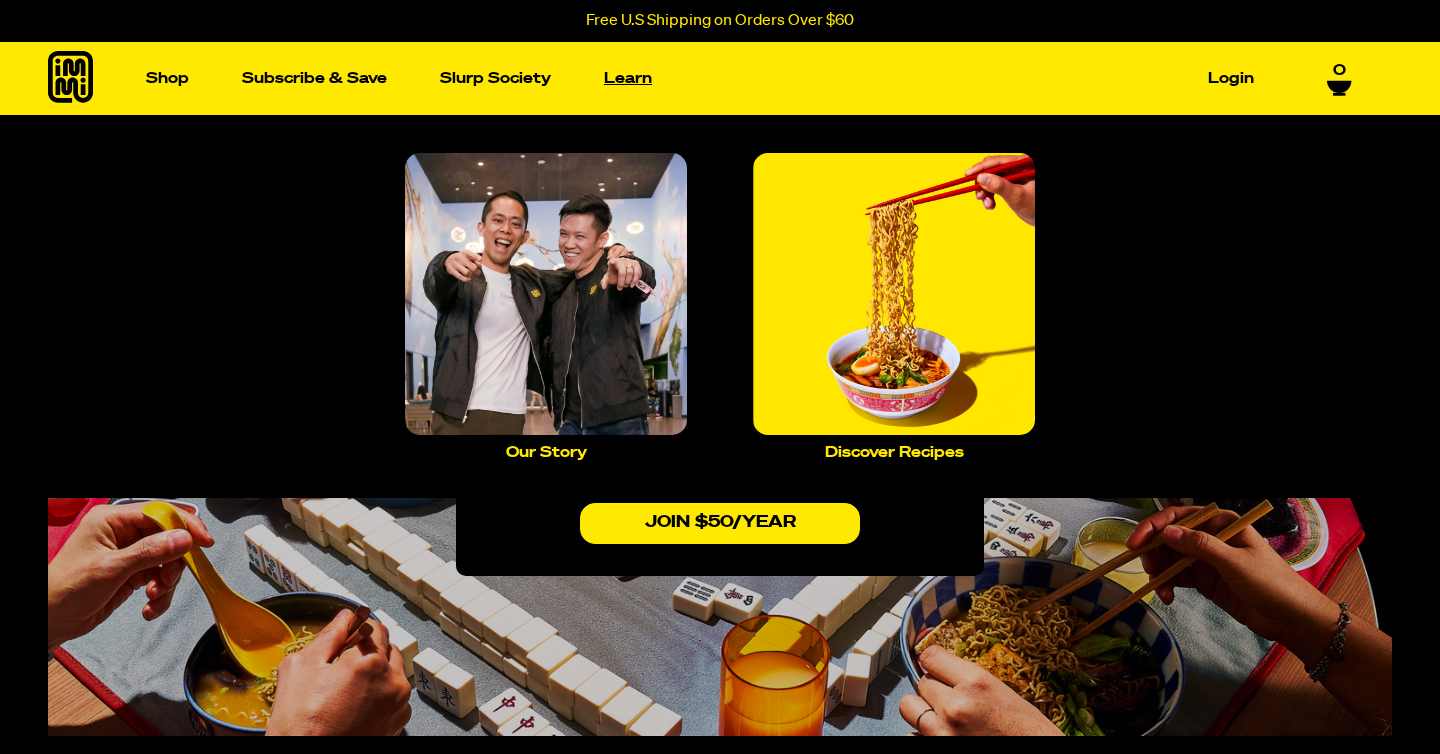 click on "Learn" at bounding box center [628, 78] 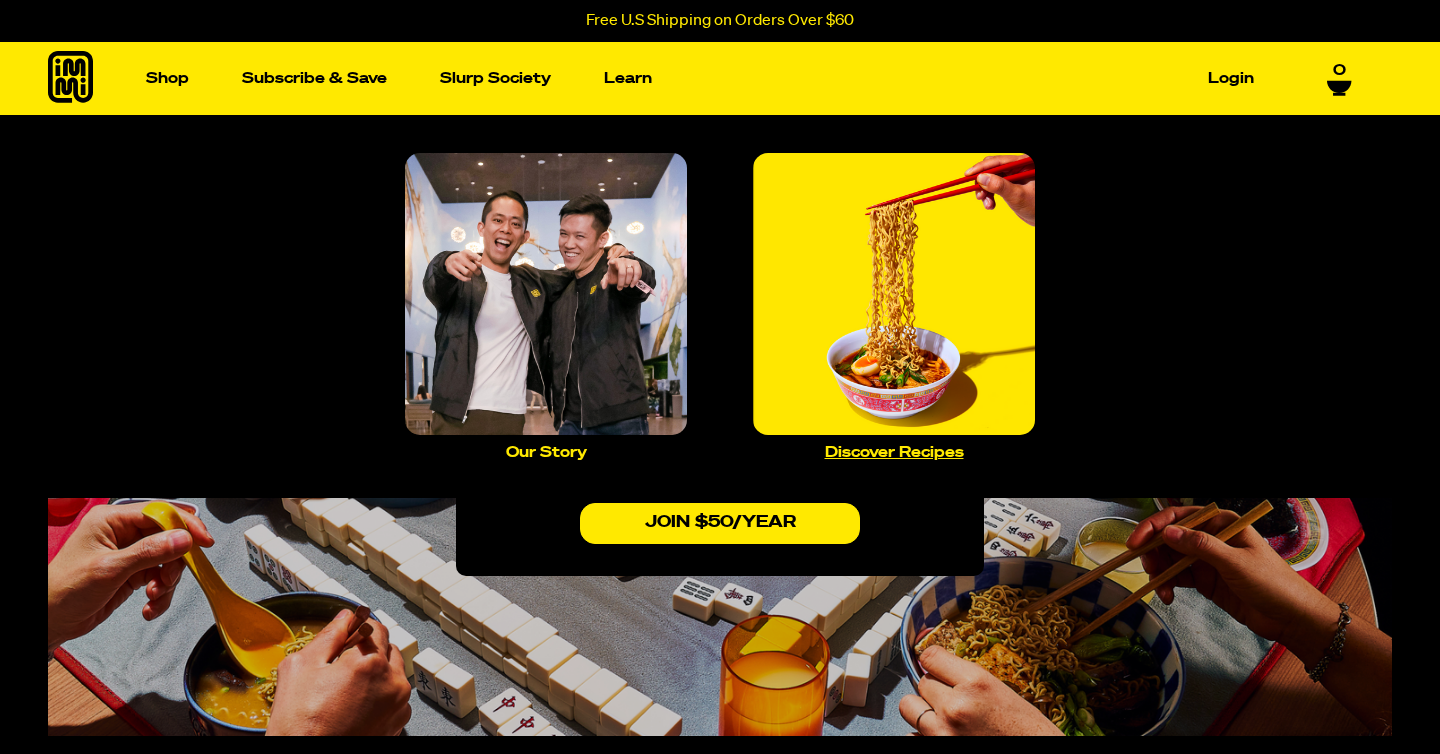 click at bounding box center (894, 294) 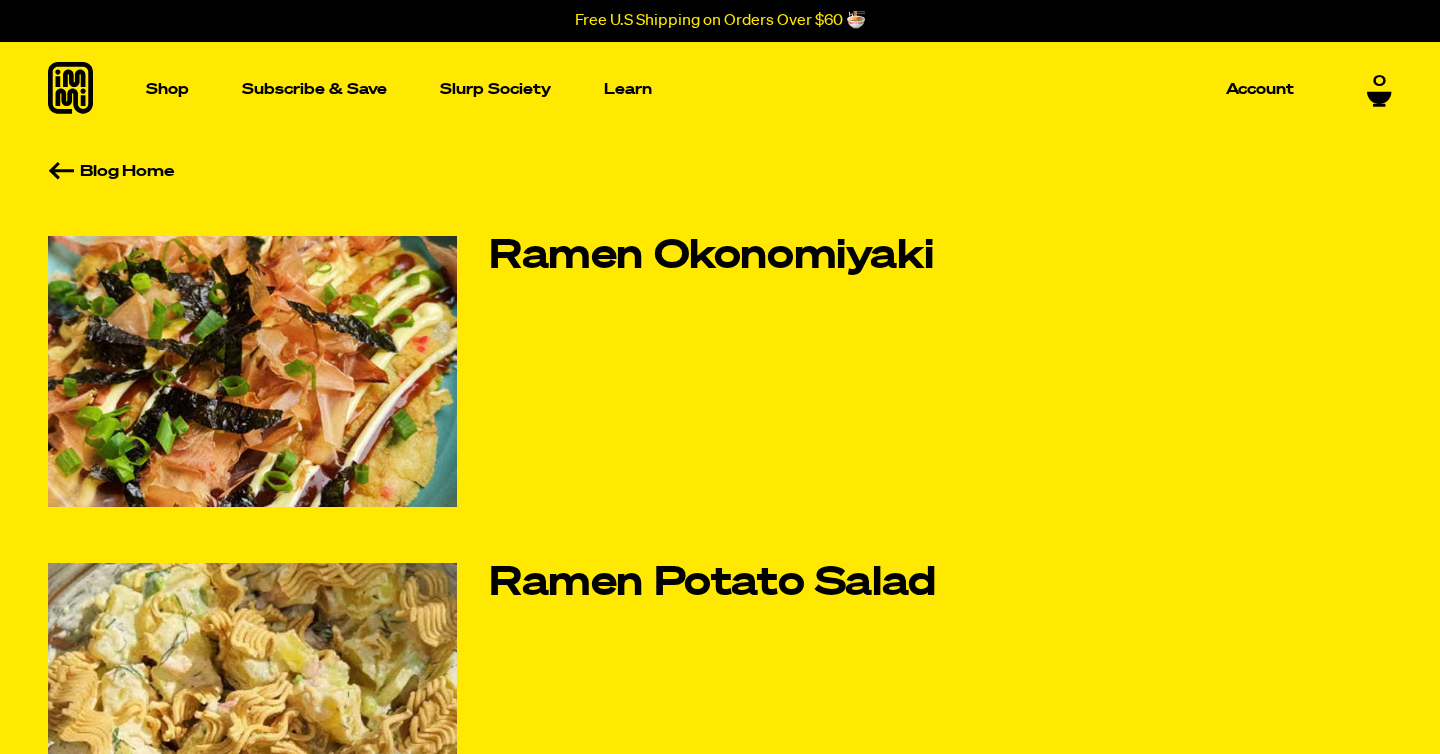 scroll, scrollTop: 0, scrollLeft: 0, axis: both 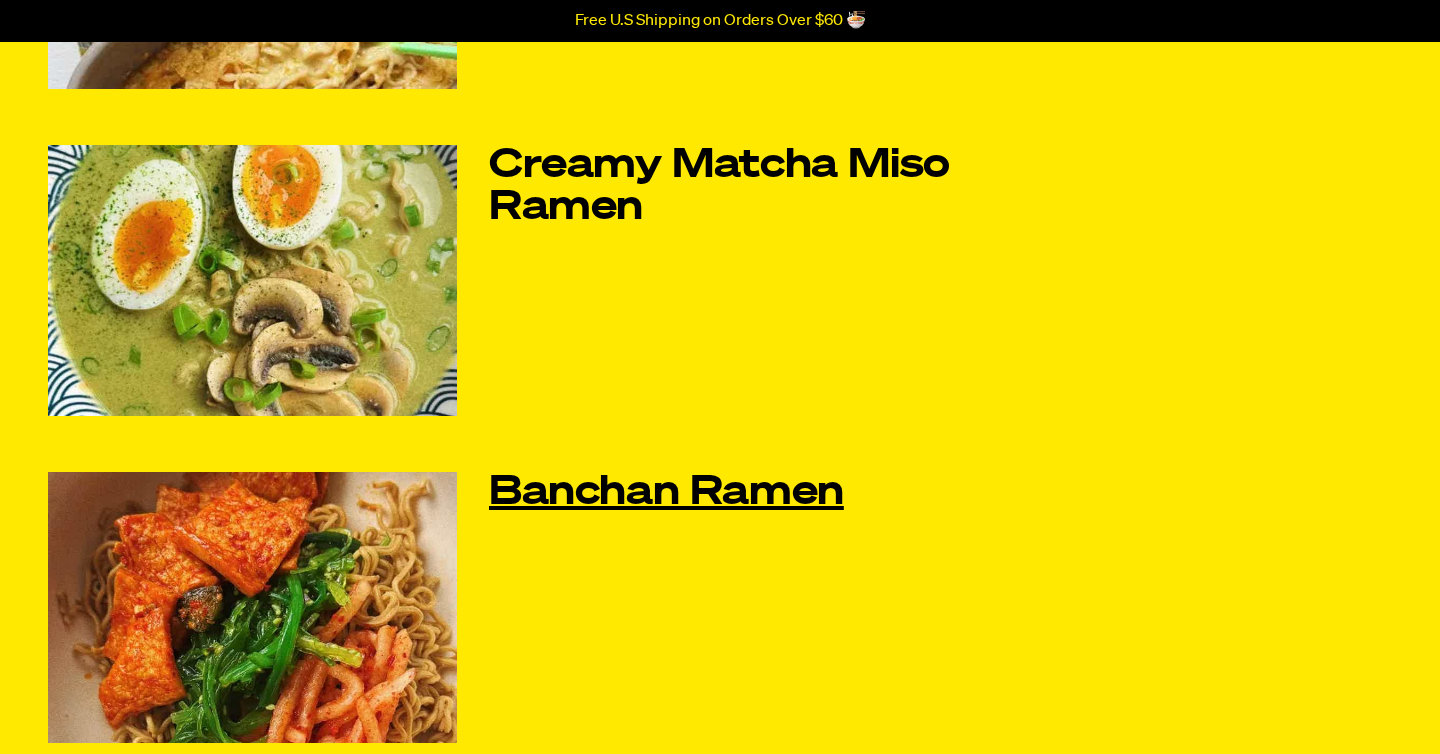 click on "Banchan Ramen" at bounding box center [765, 493] 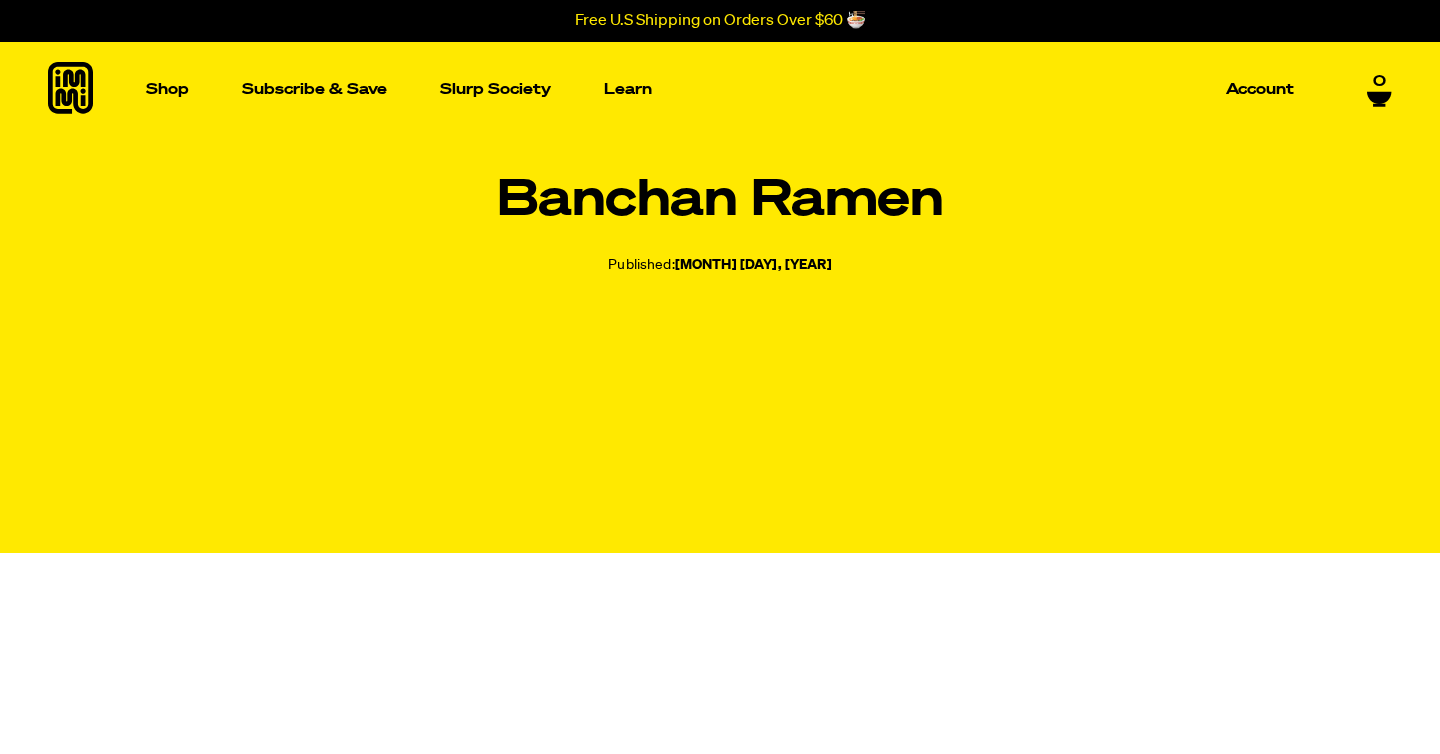 scroll, scrollTop: 0, scrollLeft: 0, axis: both 